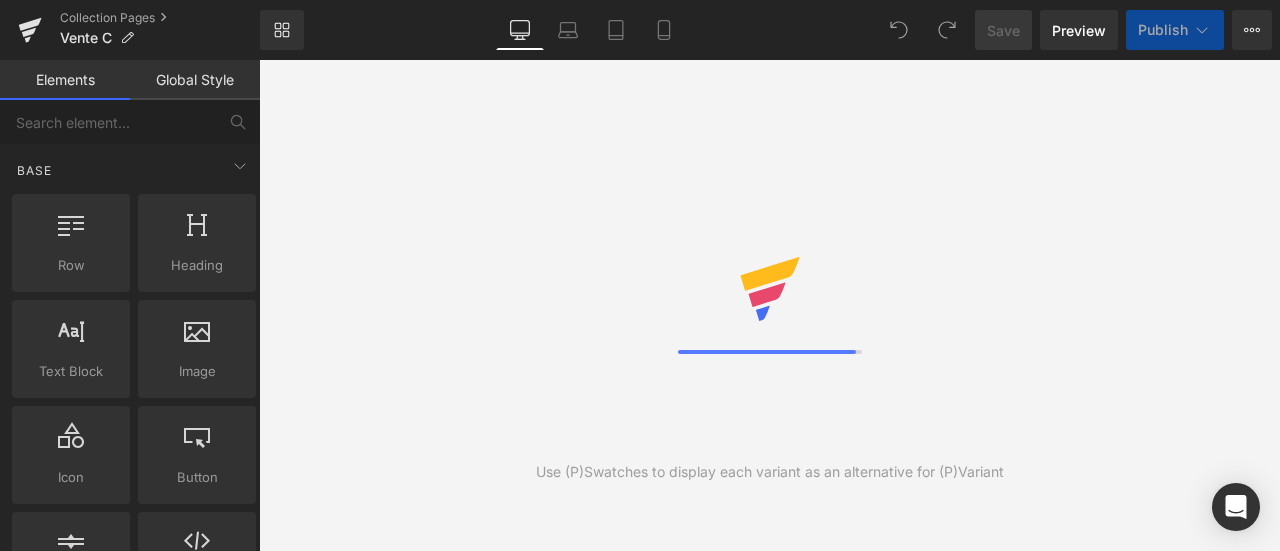 scroll, scrollTop: 0, scrollLeft: 0, axis: both 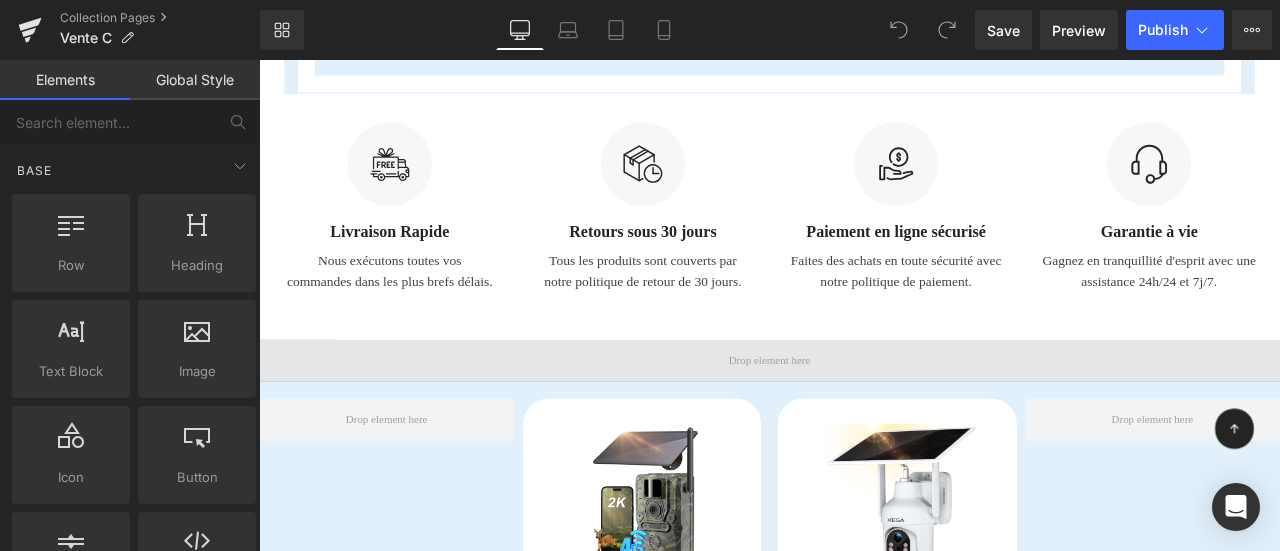 click at bounding box center (864, 417) 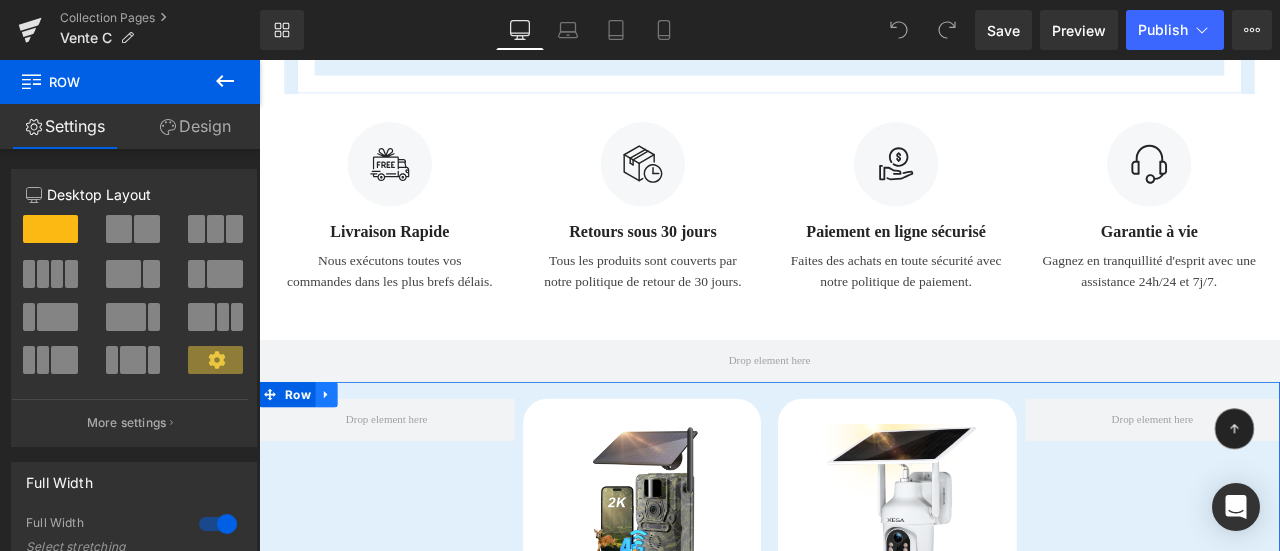 click 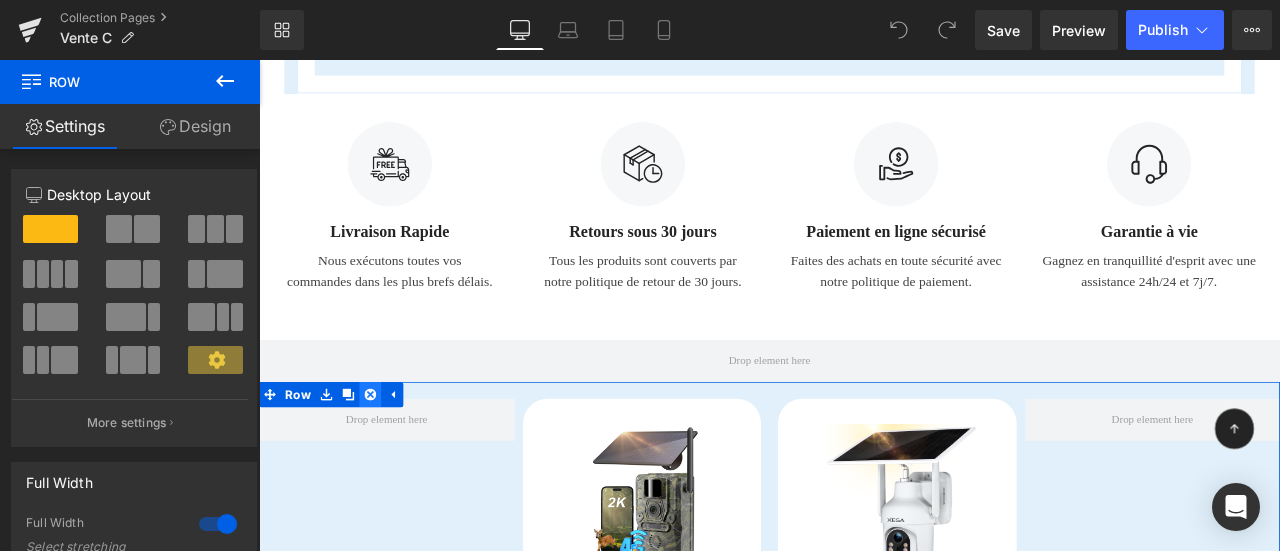 click 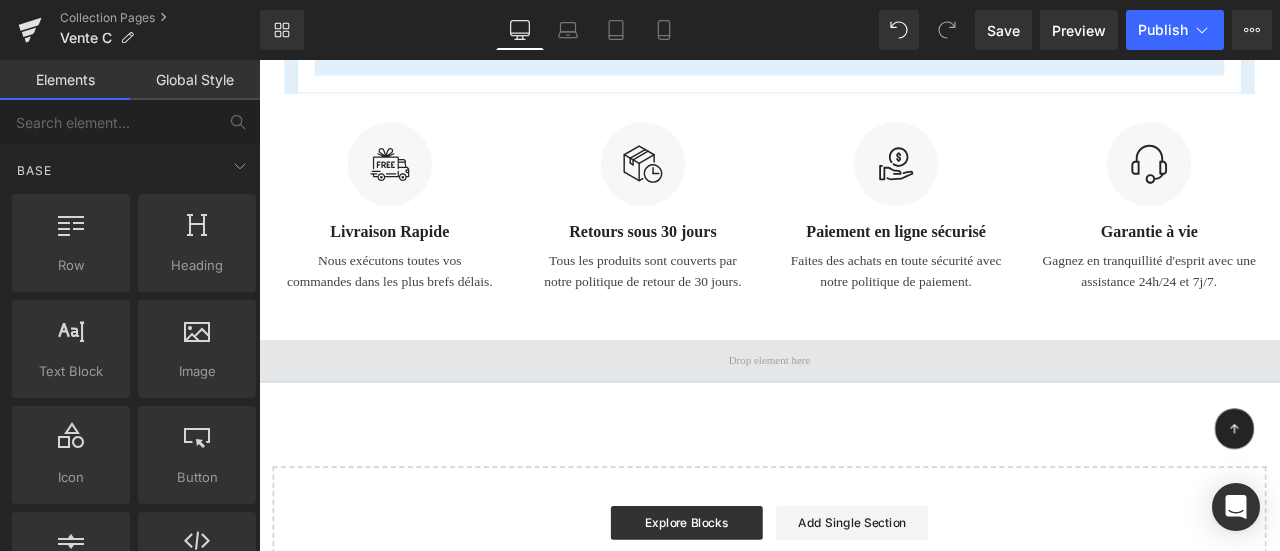 click at bounding box center [864, 417] 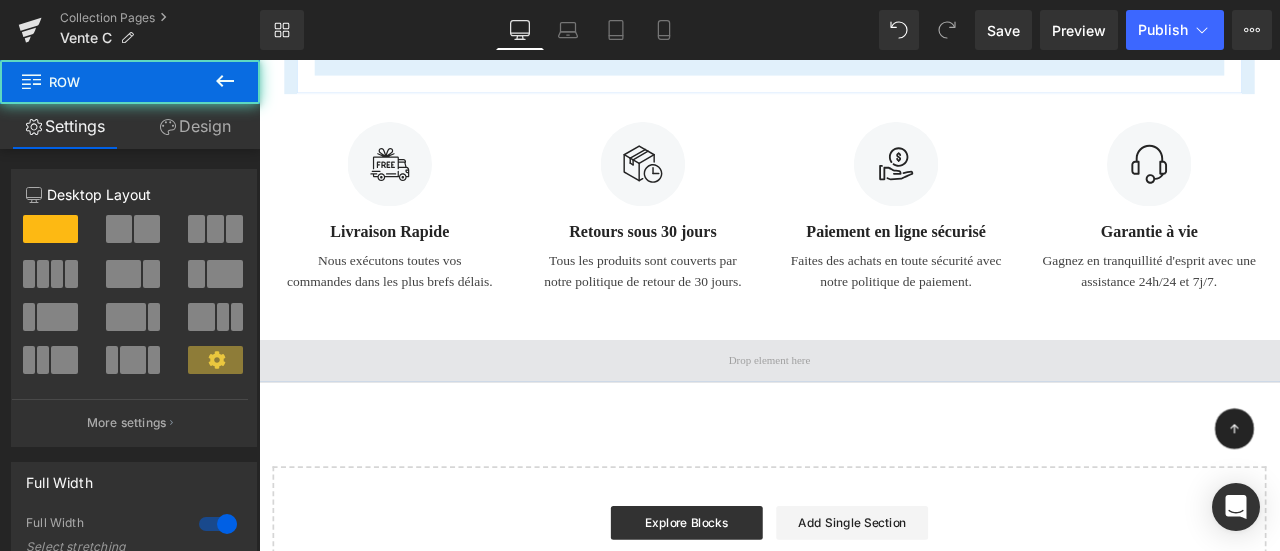 drag, startPoint x: 507, startPoint y: 421, endPoint x: 705, endPoint y: 421, distance: 198 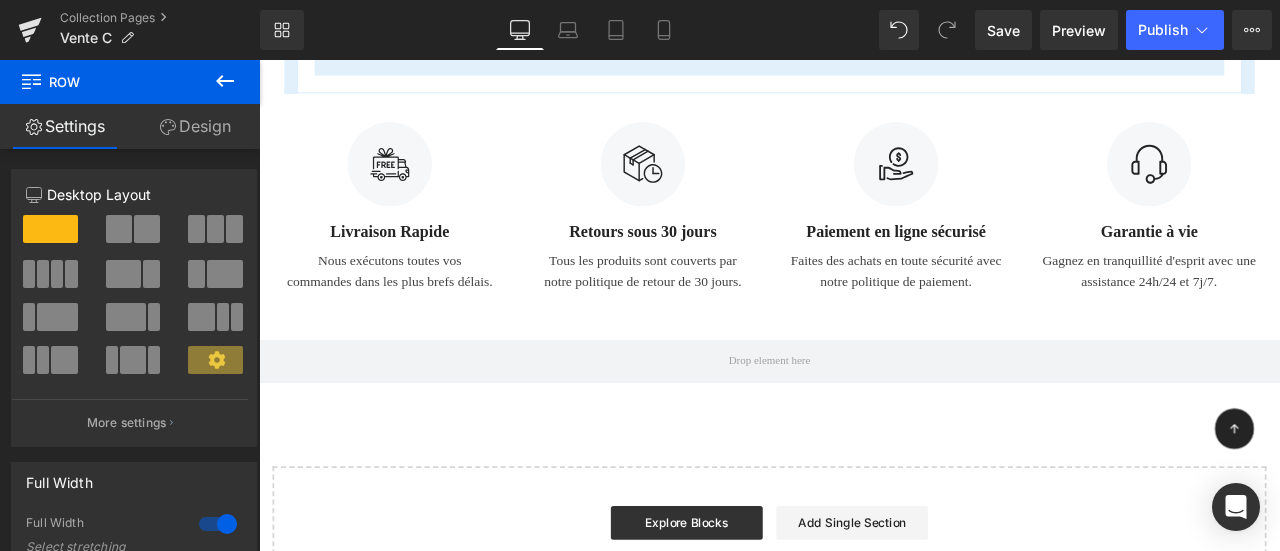 click 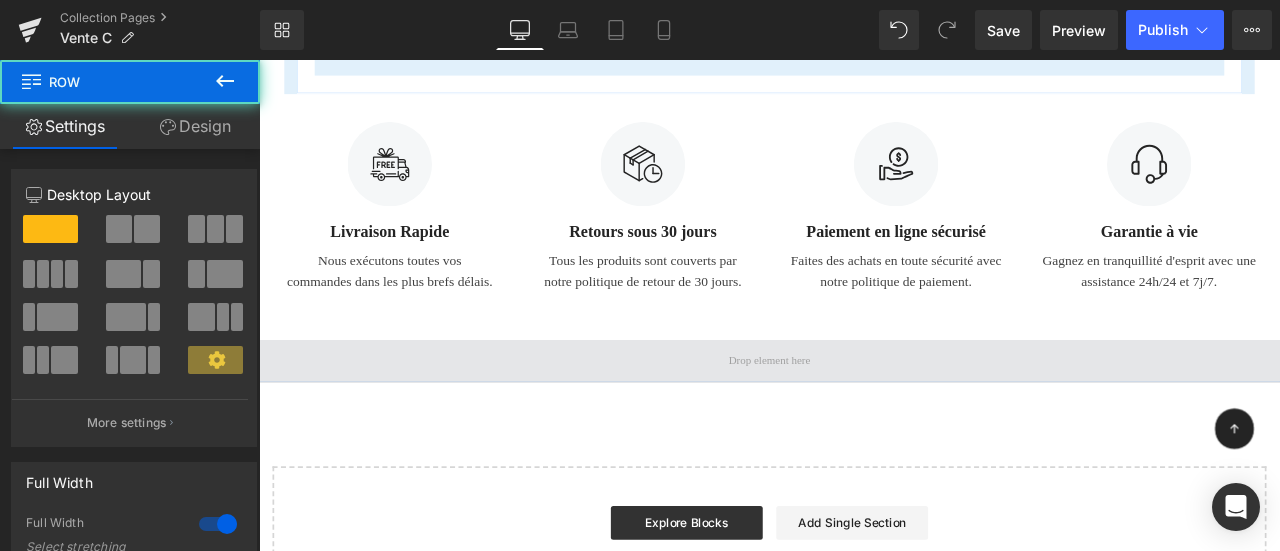 click at bounding box center (864, 417) 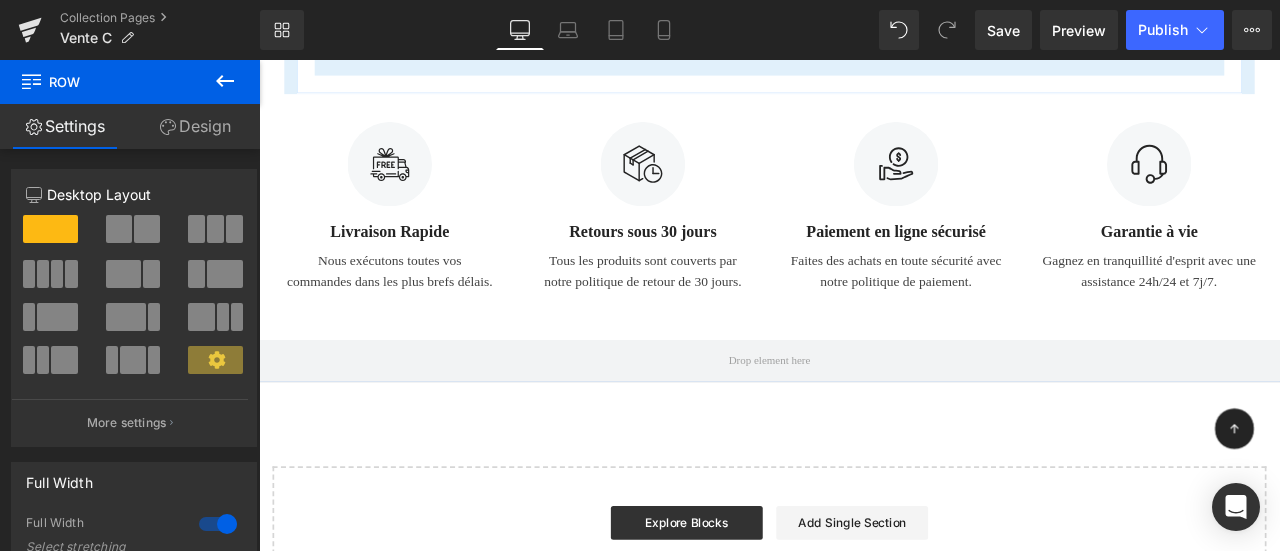 click on "Design" at bounding box center (195, 126) 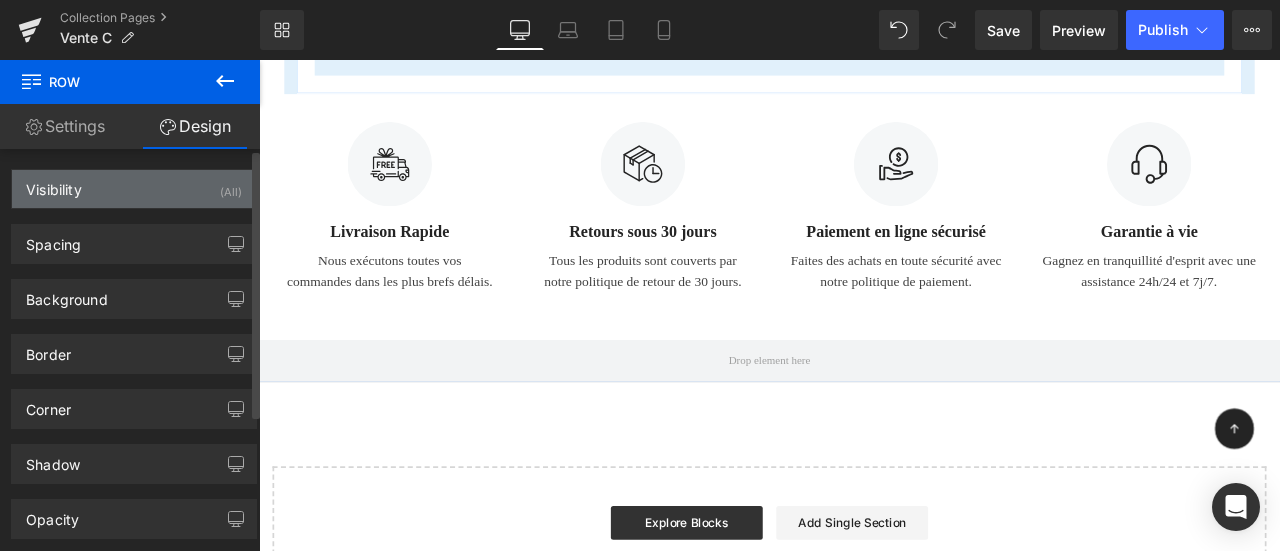 click on "Visibility
(All)" at bounding box center [134, 189] 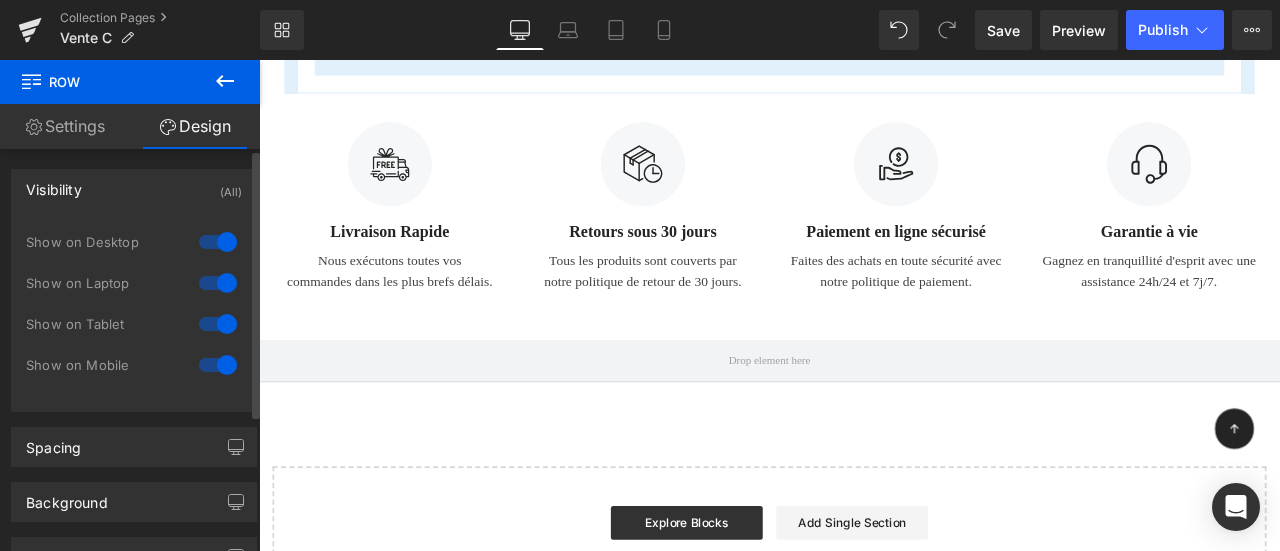 click on "Visibility
(All)" at bounding box center (134, 189) 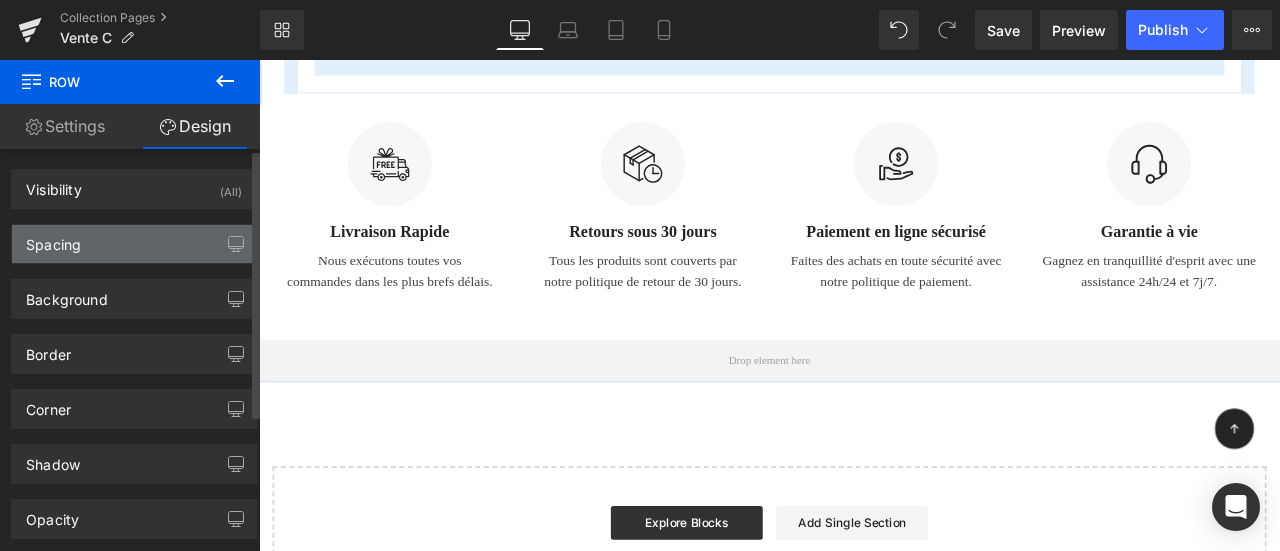 click on "Spacing" at bounding box center [134, 244] 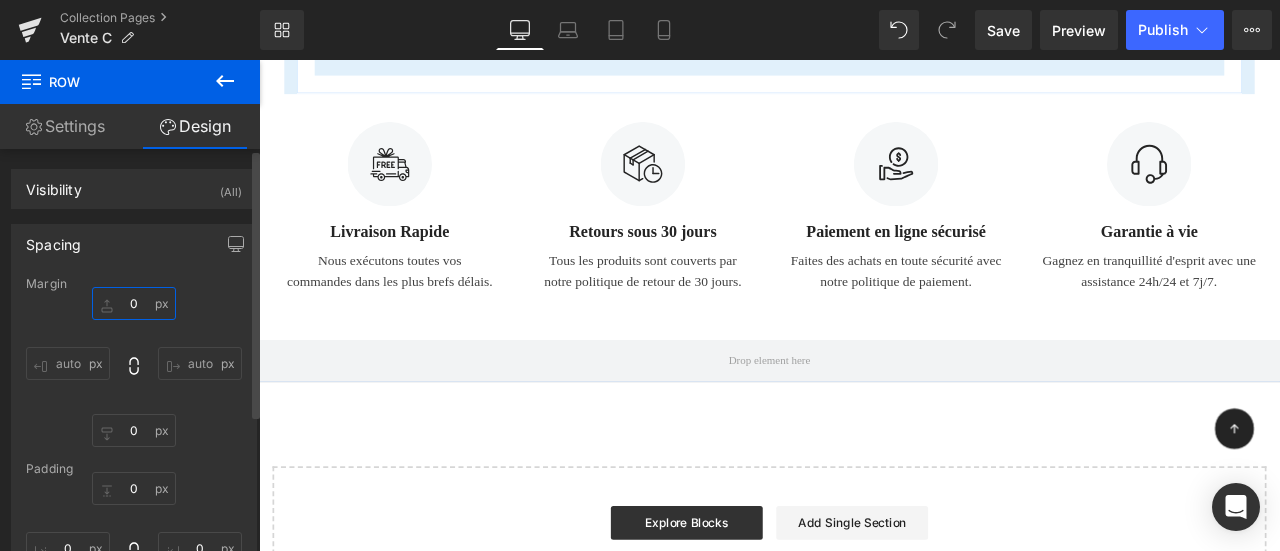 drag, startPoint x: 128, startPoint y: 305, endPoint x: 138, endPoint y: 306, distance: 10.049875 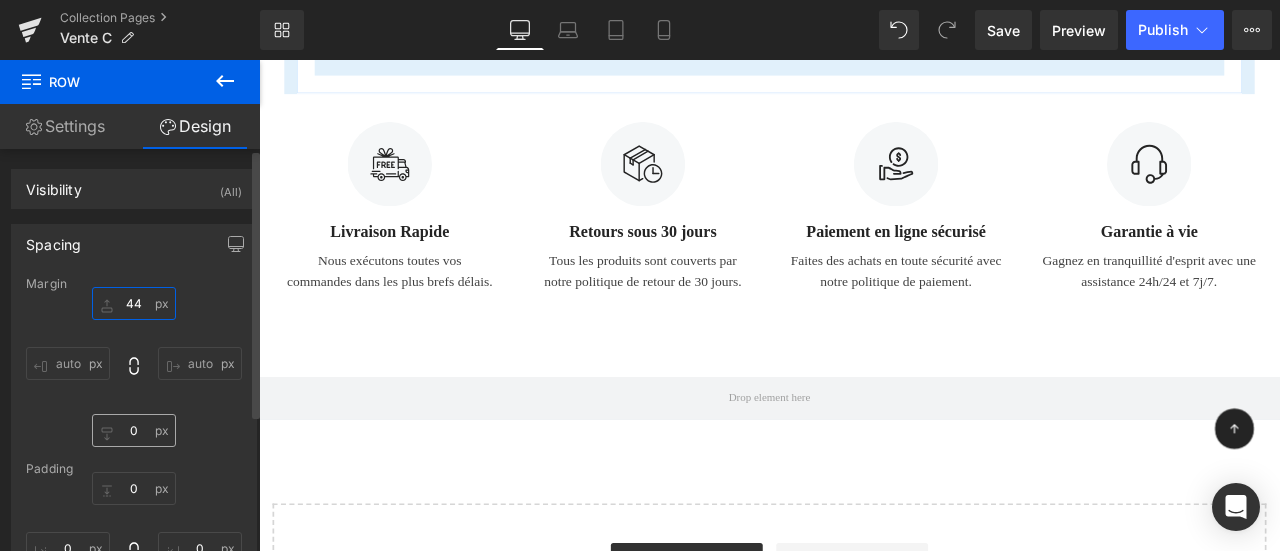 type on "44" 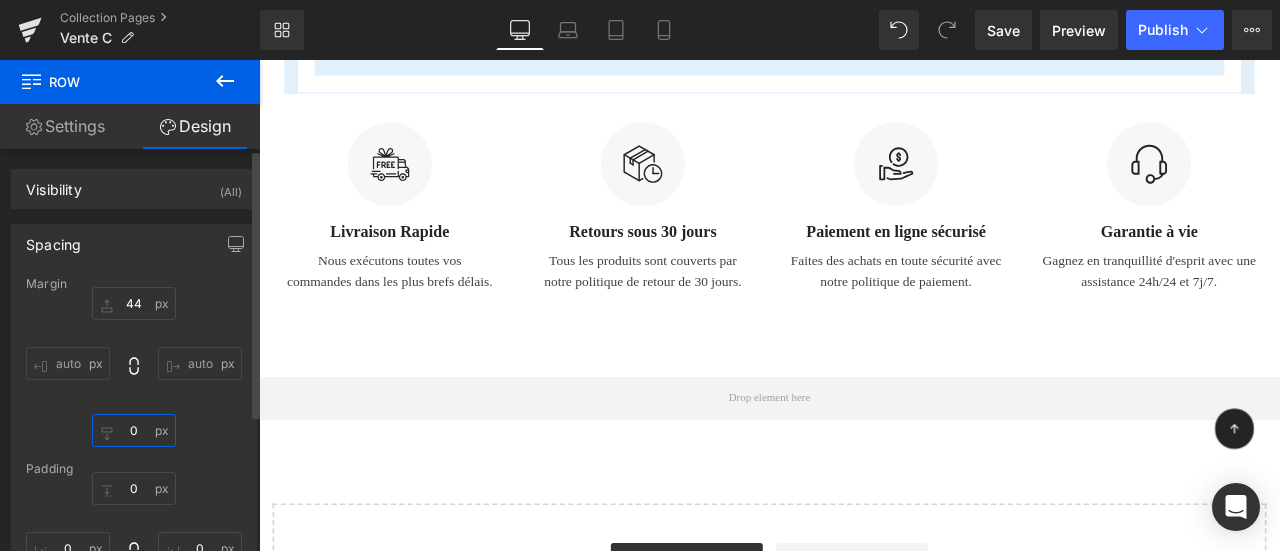 click at bounding box center (134, 430) 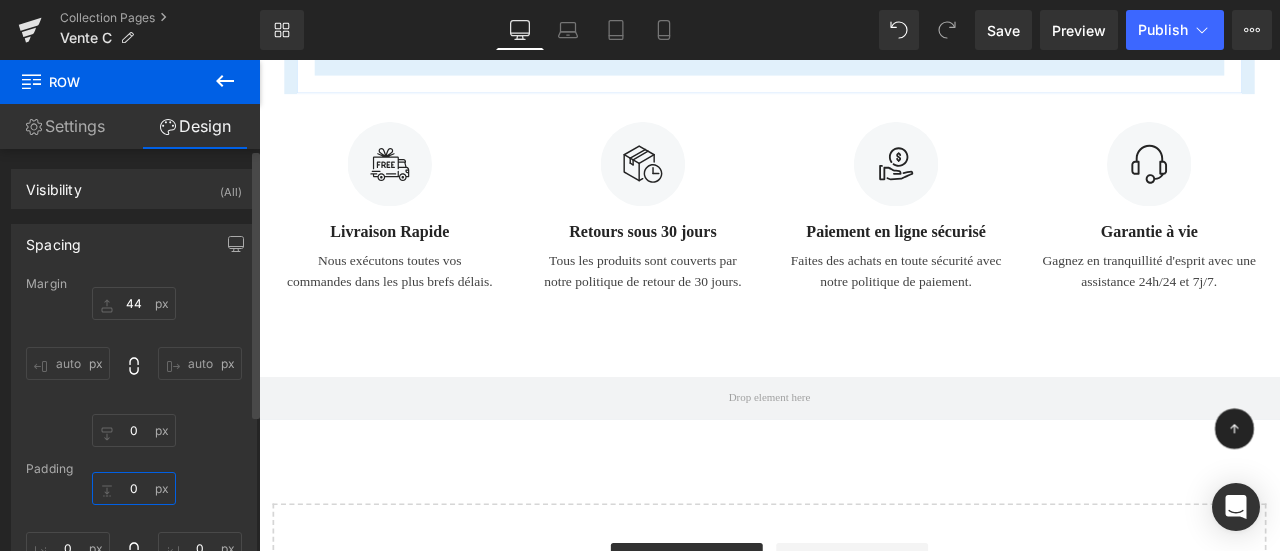 click at bounding box center (134, 488) 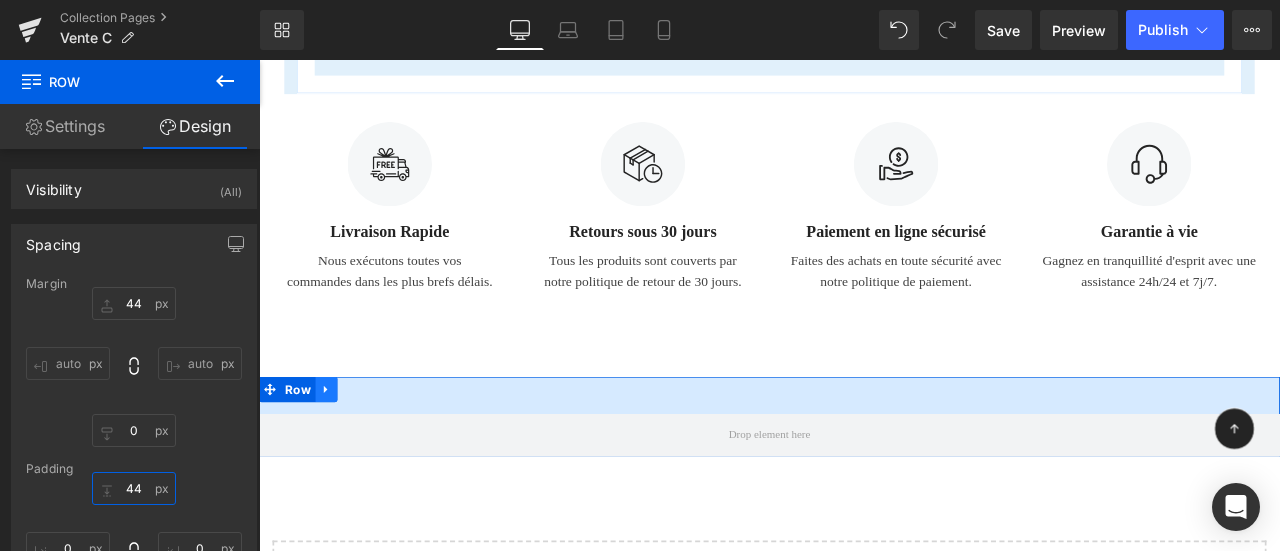 type on "44" 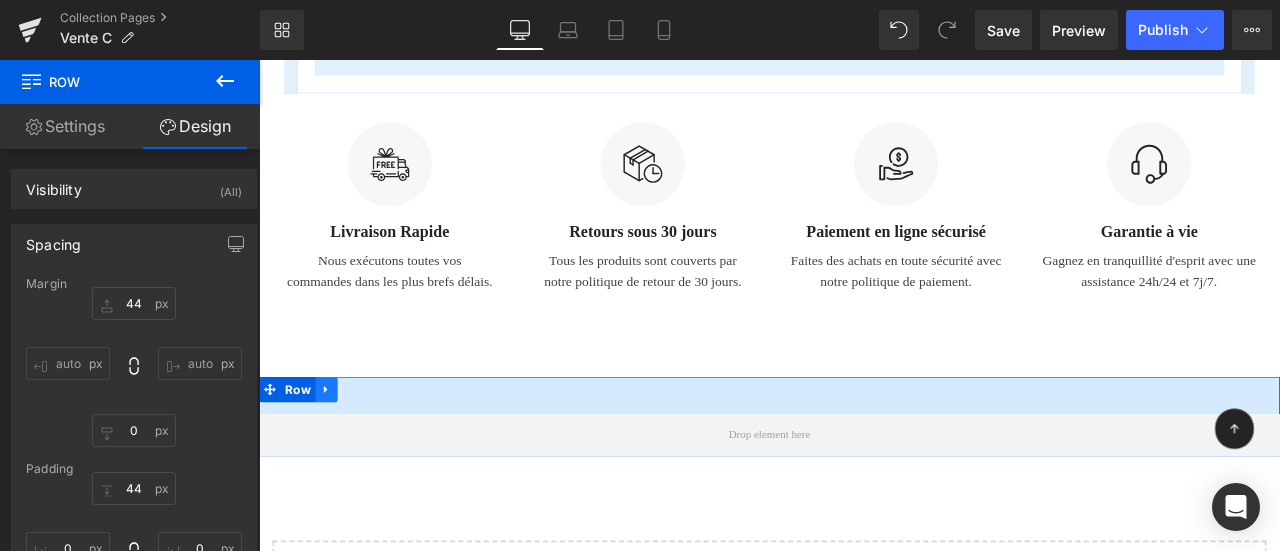 click 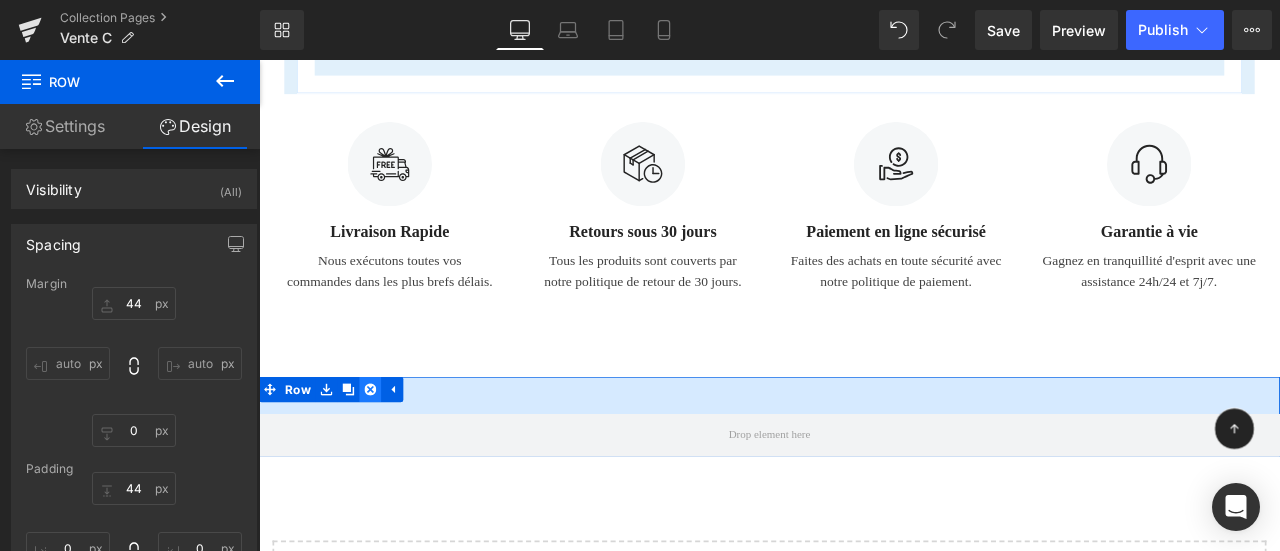 click 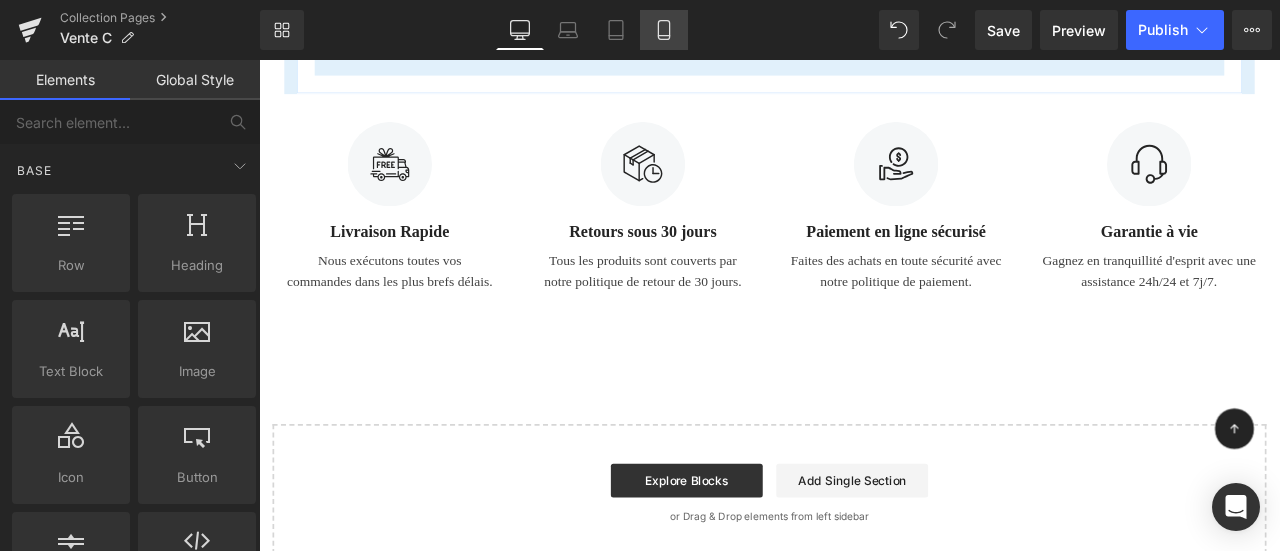 click 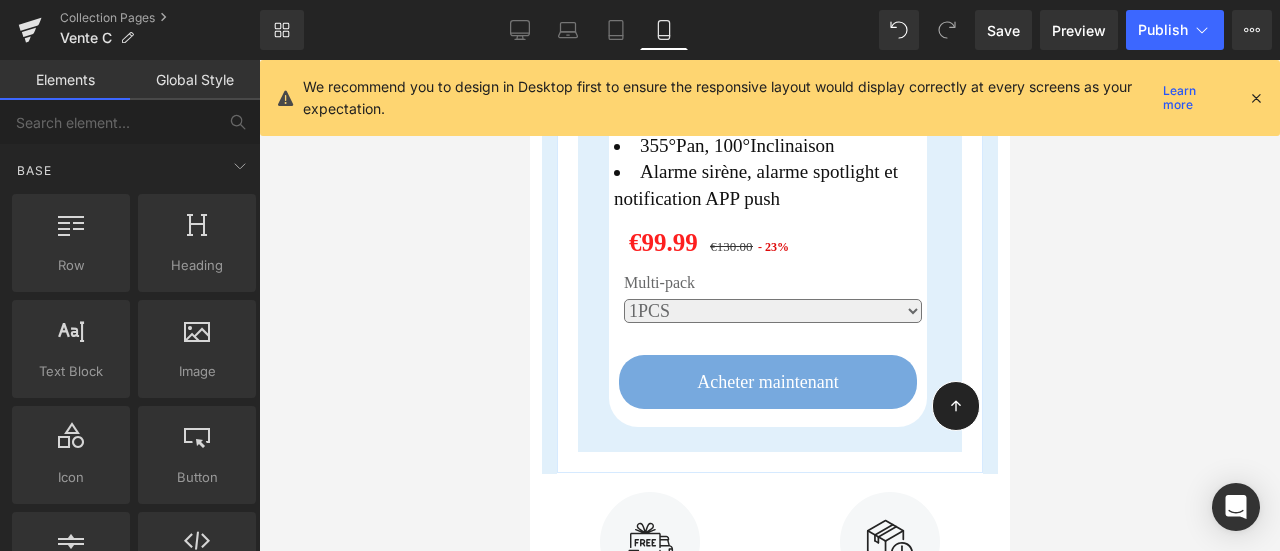 scroll, scrollTop: 8362, scrollLeft: 0, axis: vertical 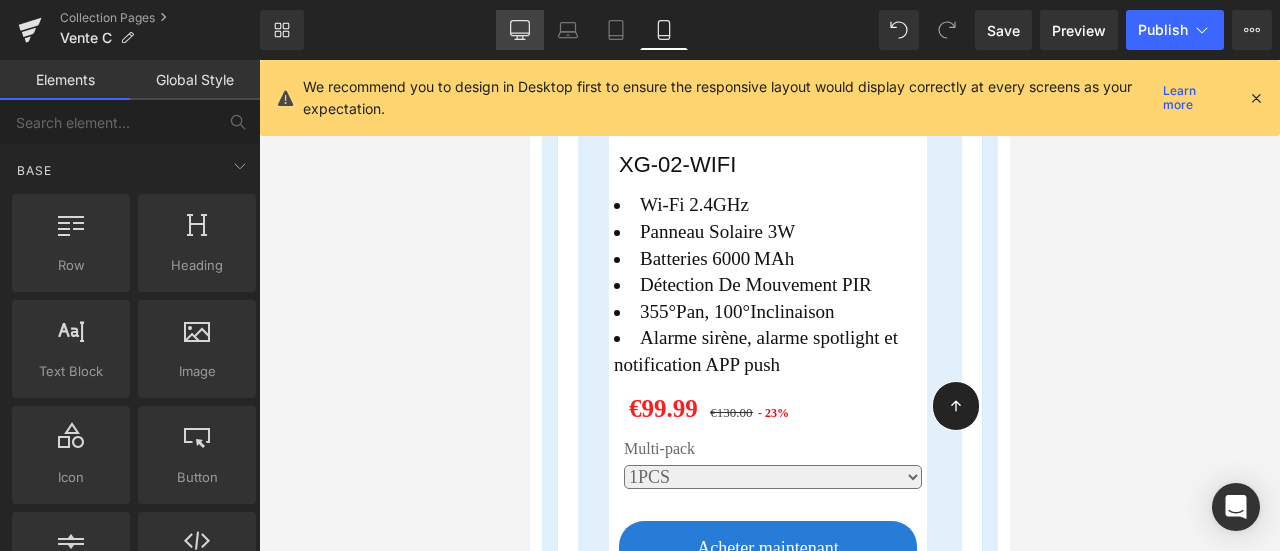 click 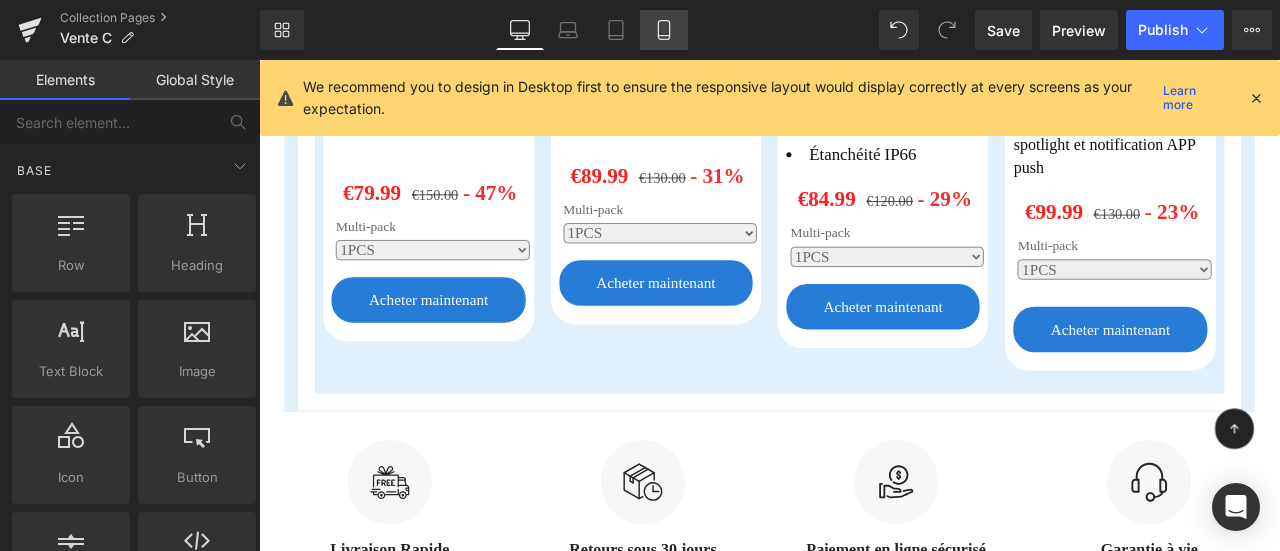 click on "Mobile" at bounding box center [664, 30] 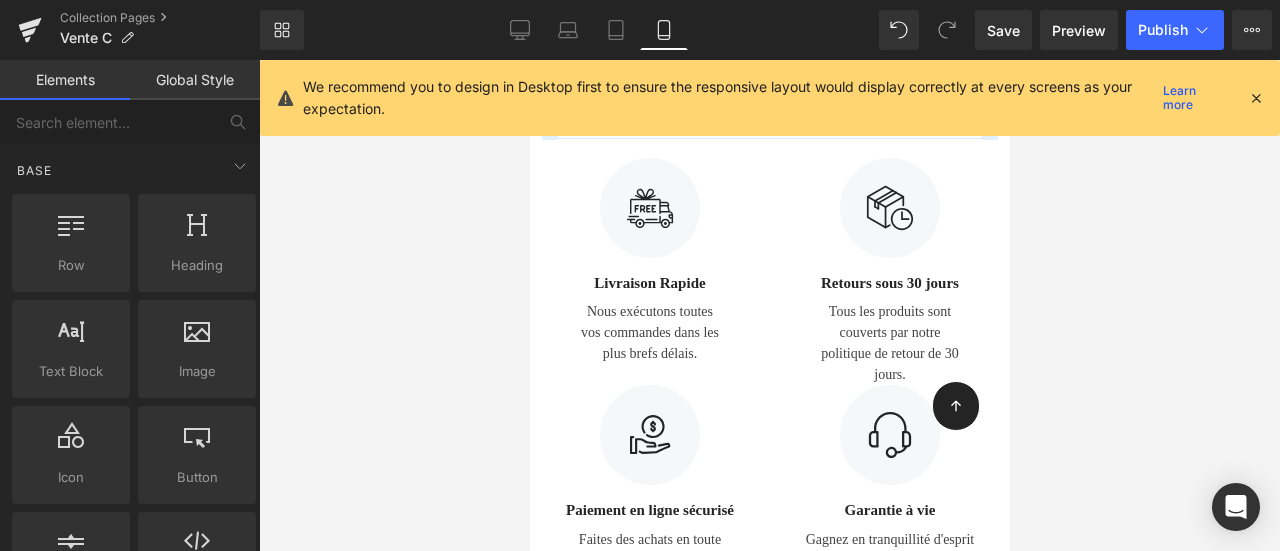 click at bounding box center (1256, 98) 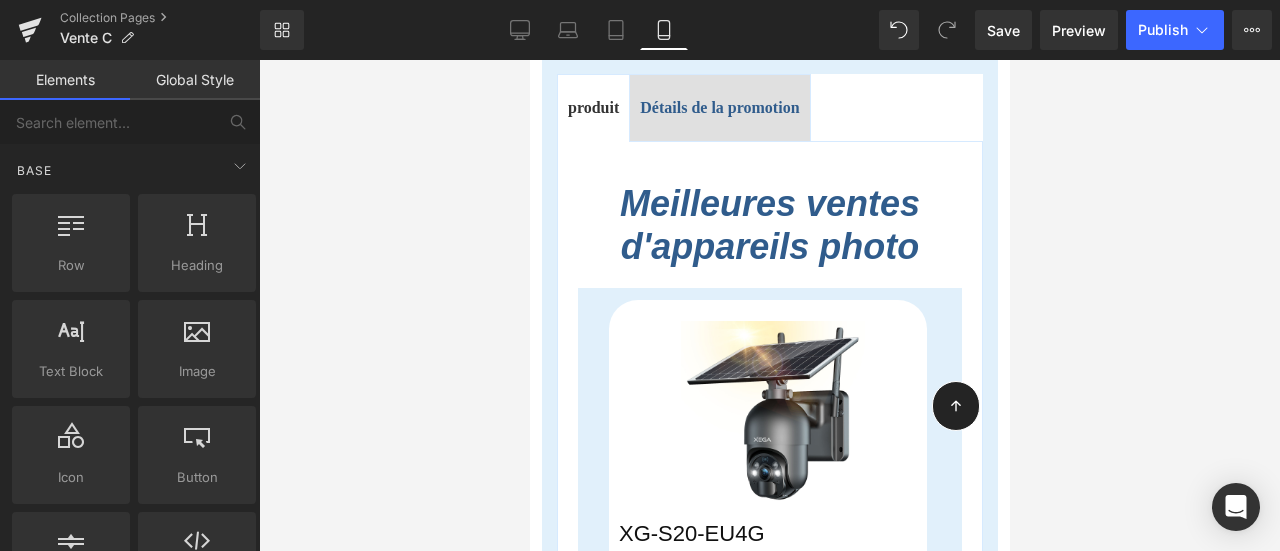 scroll, scrollTop: 0, scrollLeft: 0, axis: both 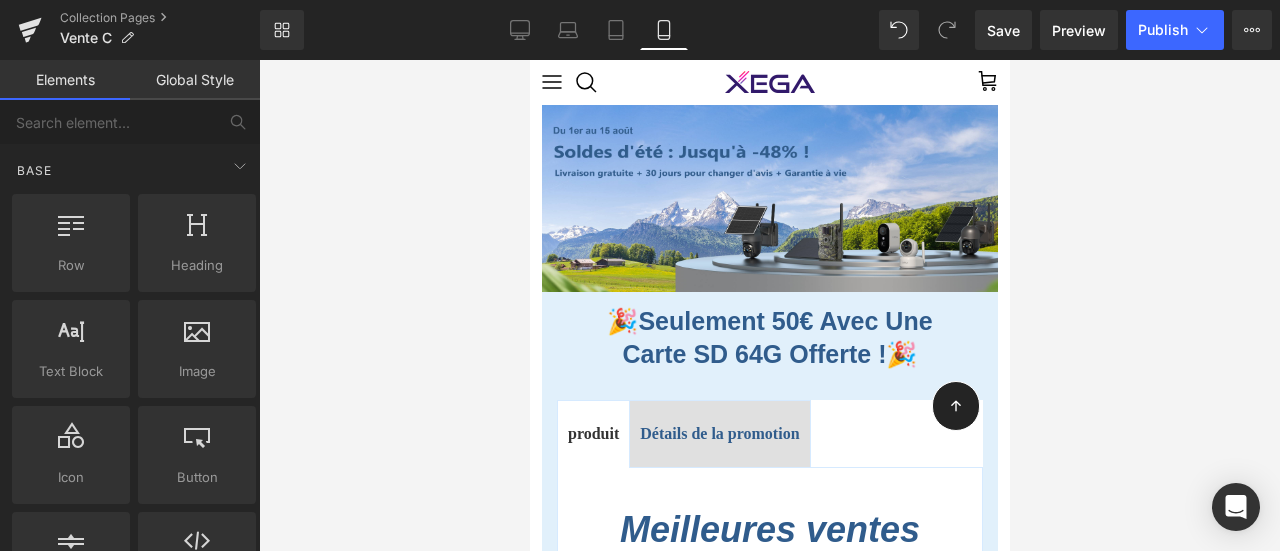 drag, startPoint x: 1000, startPoint y: 427, endPoint x: 1543, endPoint y: 135, distance: 616.533 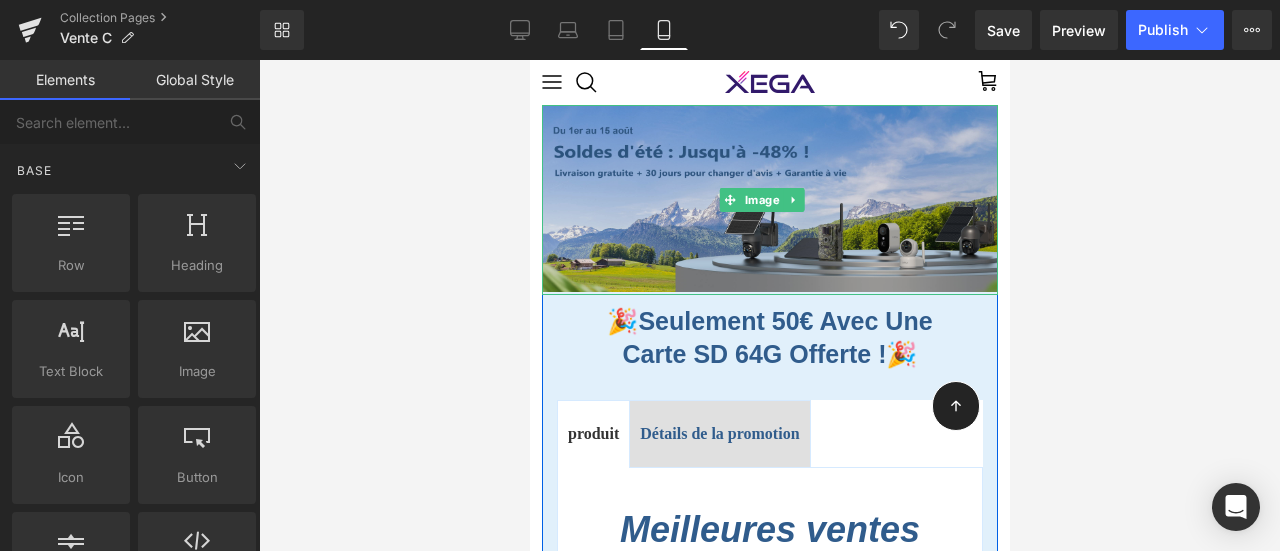 scroll, scrollTop: 300, scrollLeft: 0, axis: vertical 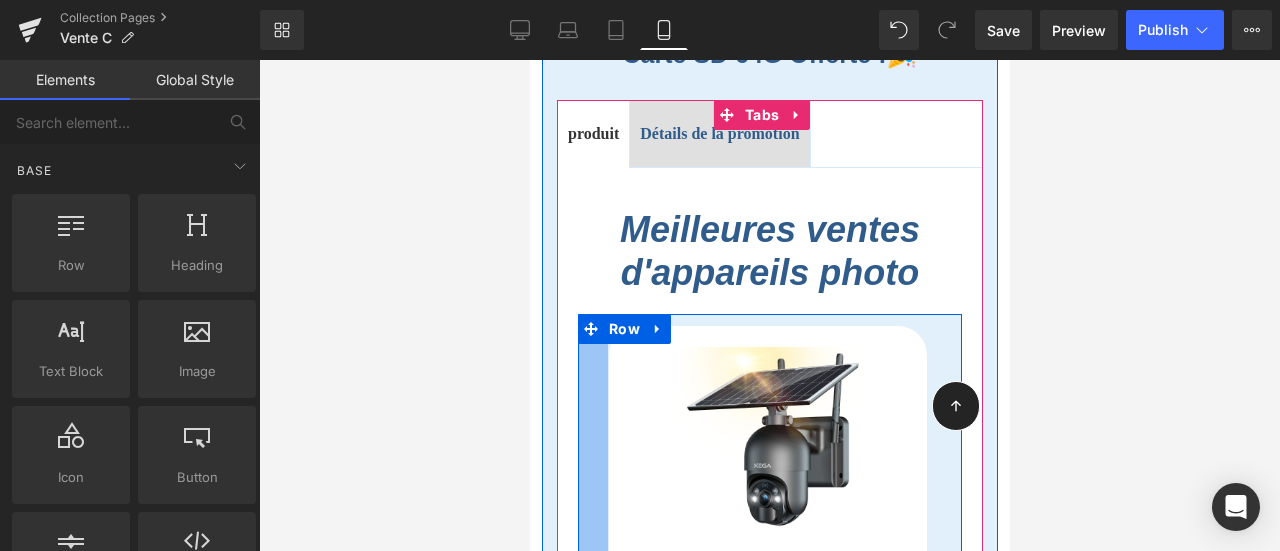 click at bounding box center [592, 1638] 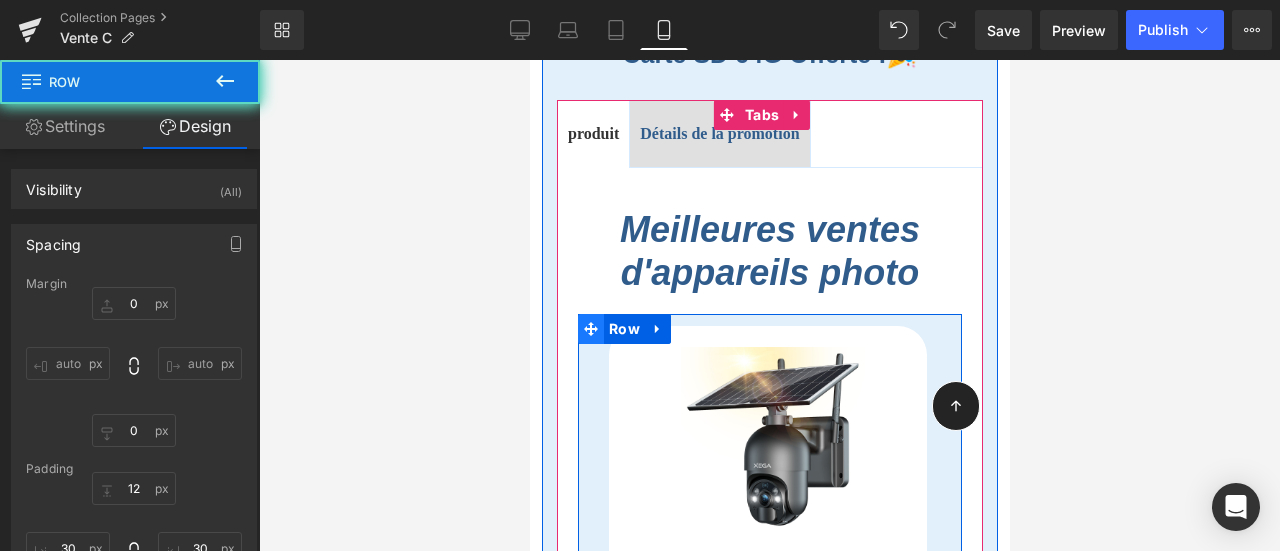 click 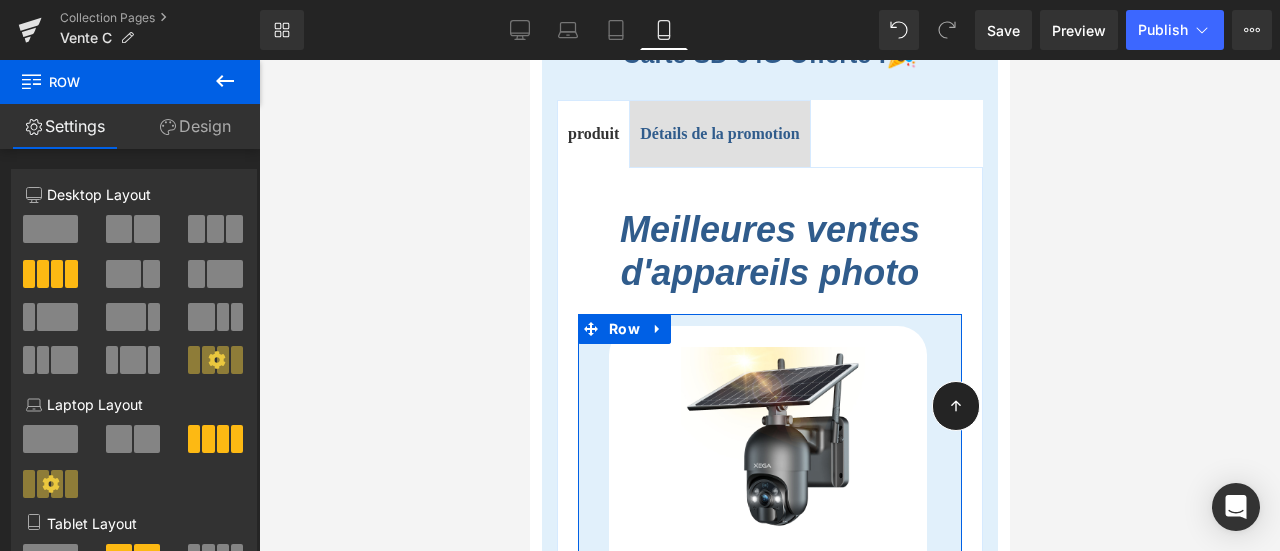click on "Design" at bounding box center [195, 126] 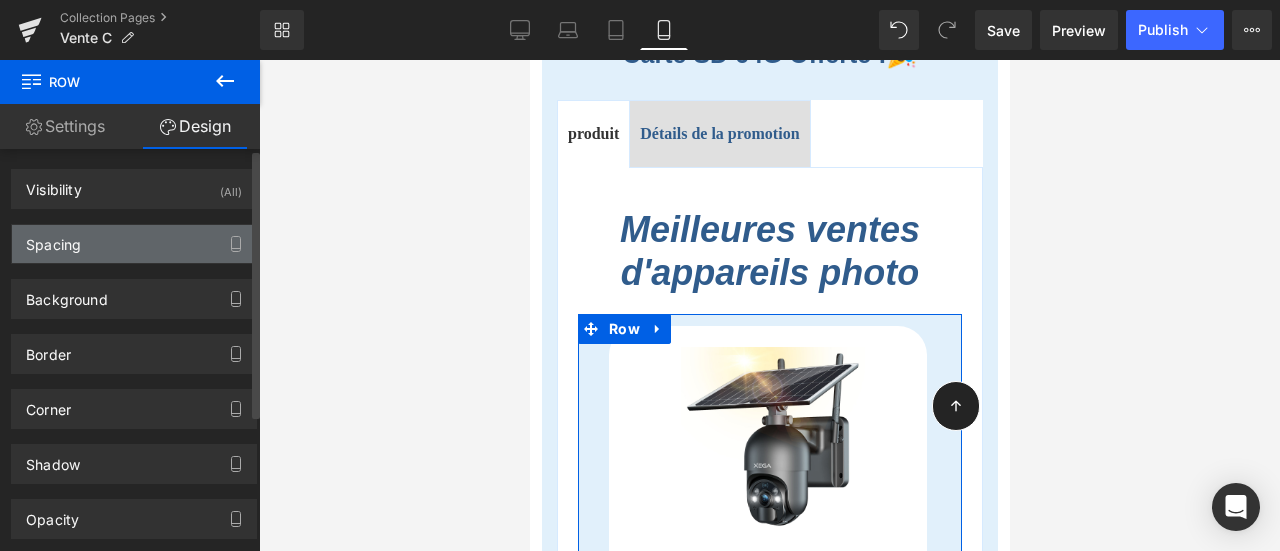 click on "Spacing" at bounding box center [134, 244] 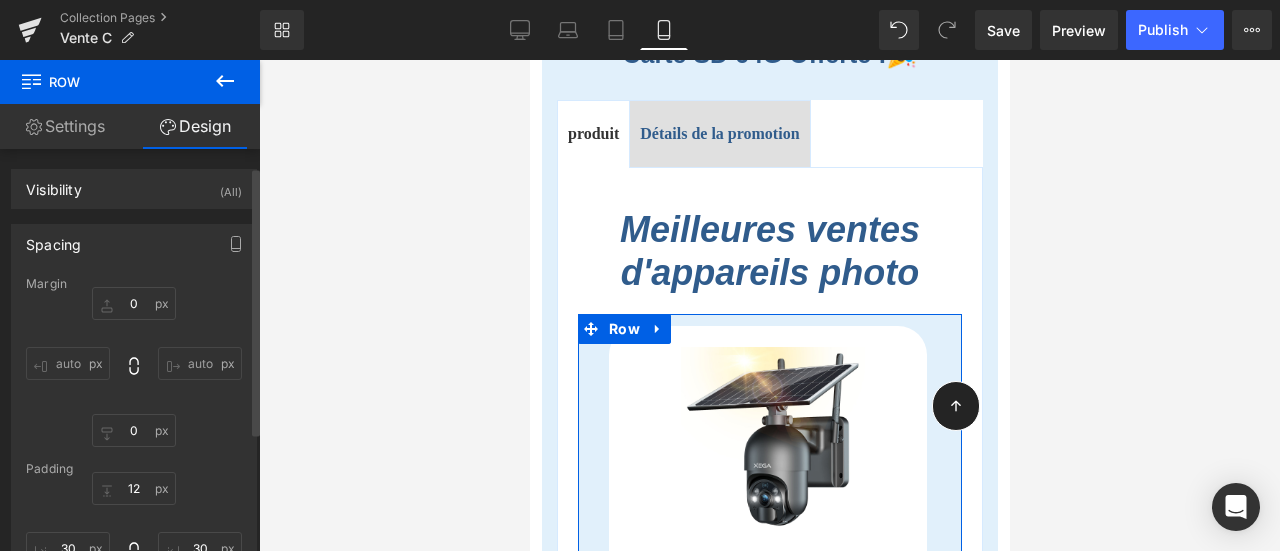scroll, scrollTop: 200, scrollLeft: 0, axis: vertical 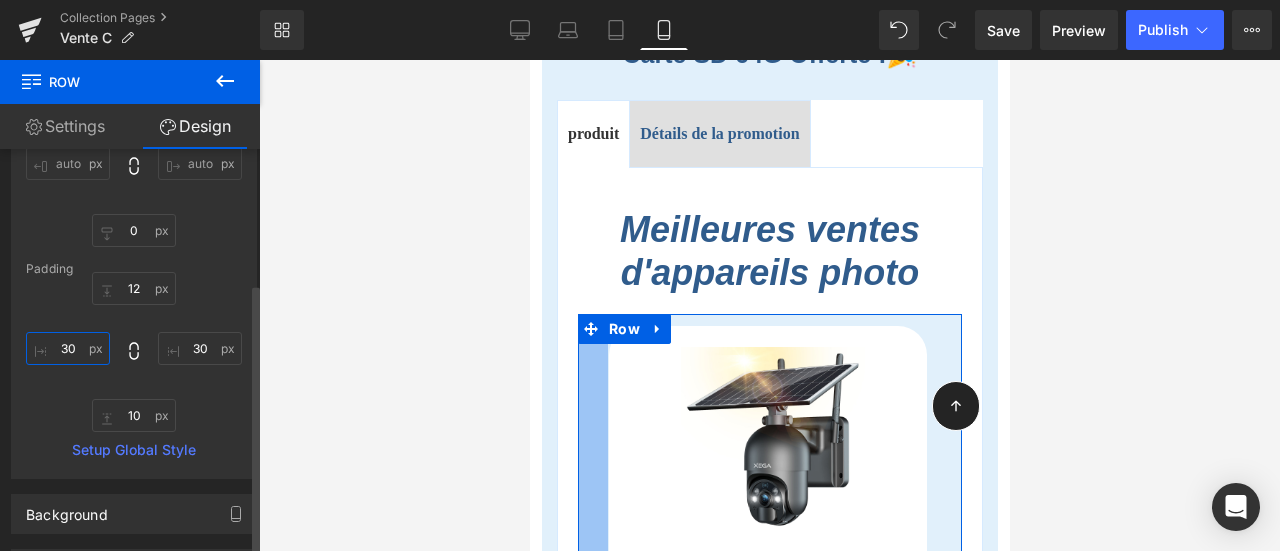 click on "30" at bounding box center [68, 348] 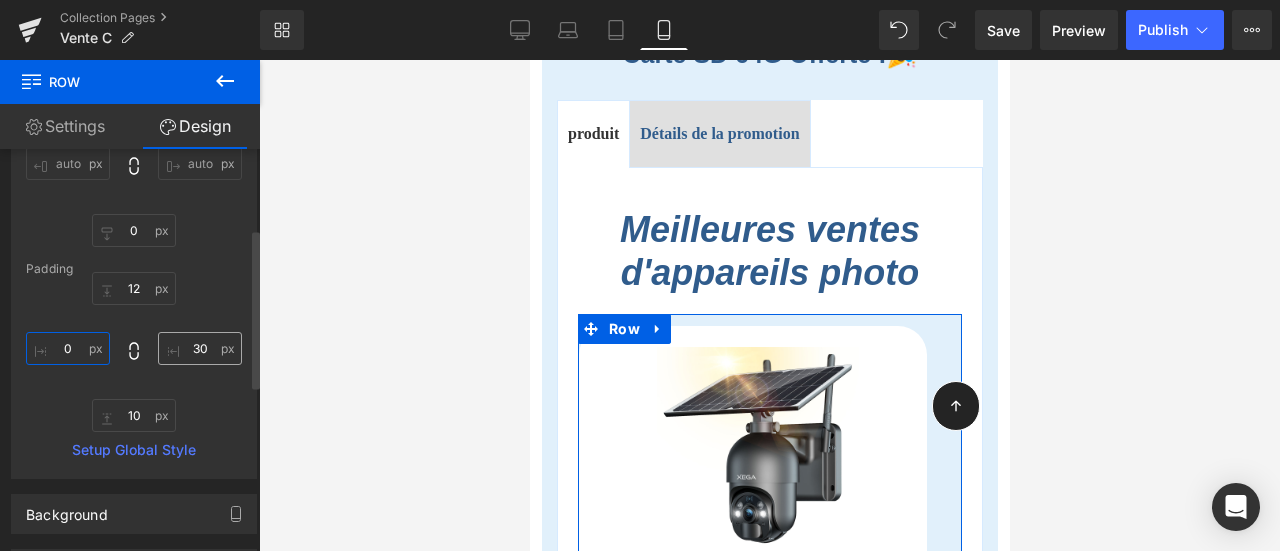 type on "0" 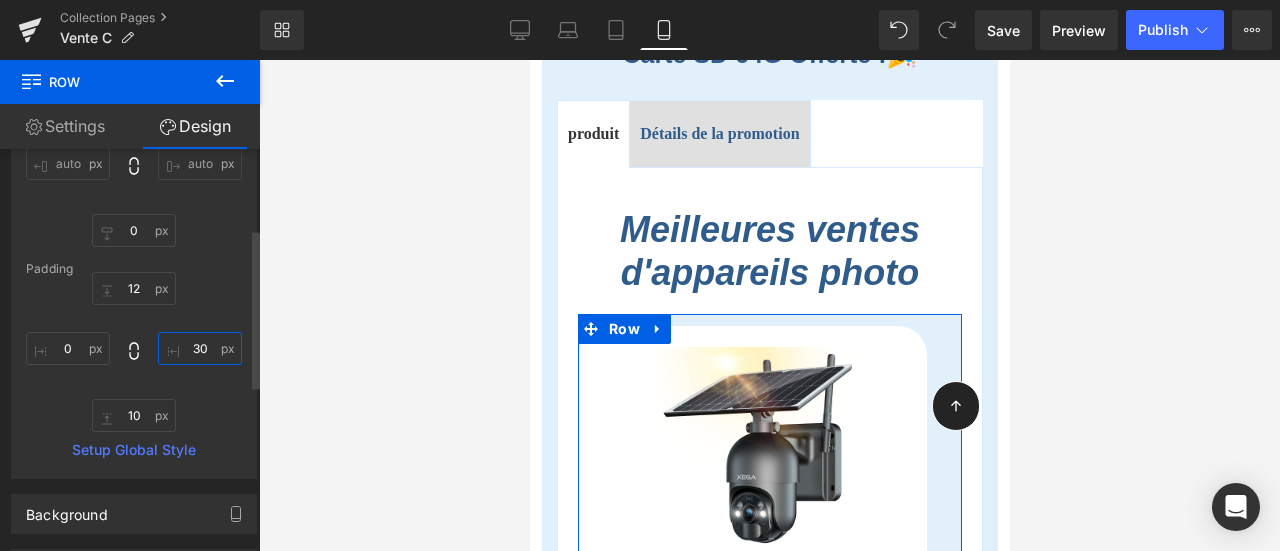 click on "30" at bounding box center (200, 348) 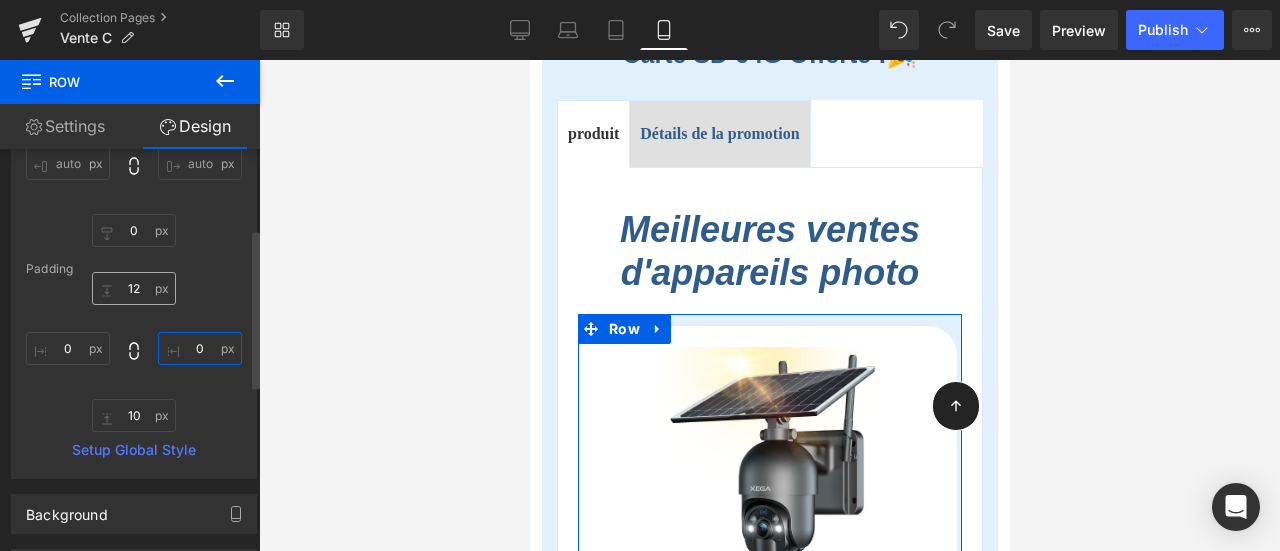 type on "0" 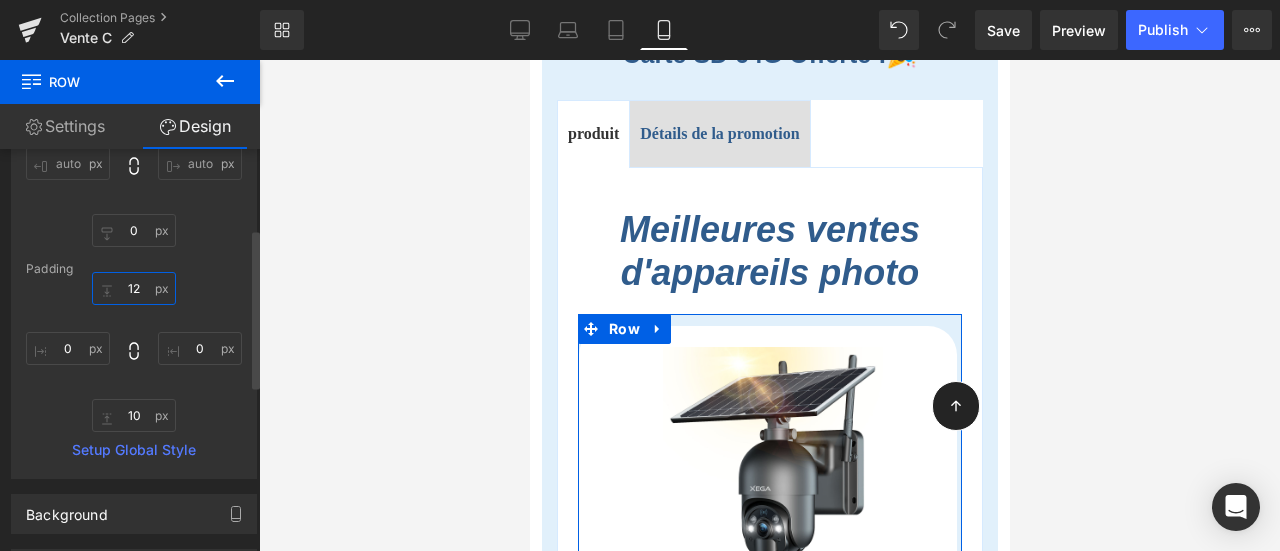 click on "12" at bounding box center [134, 288] 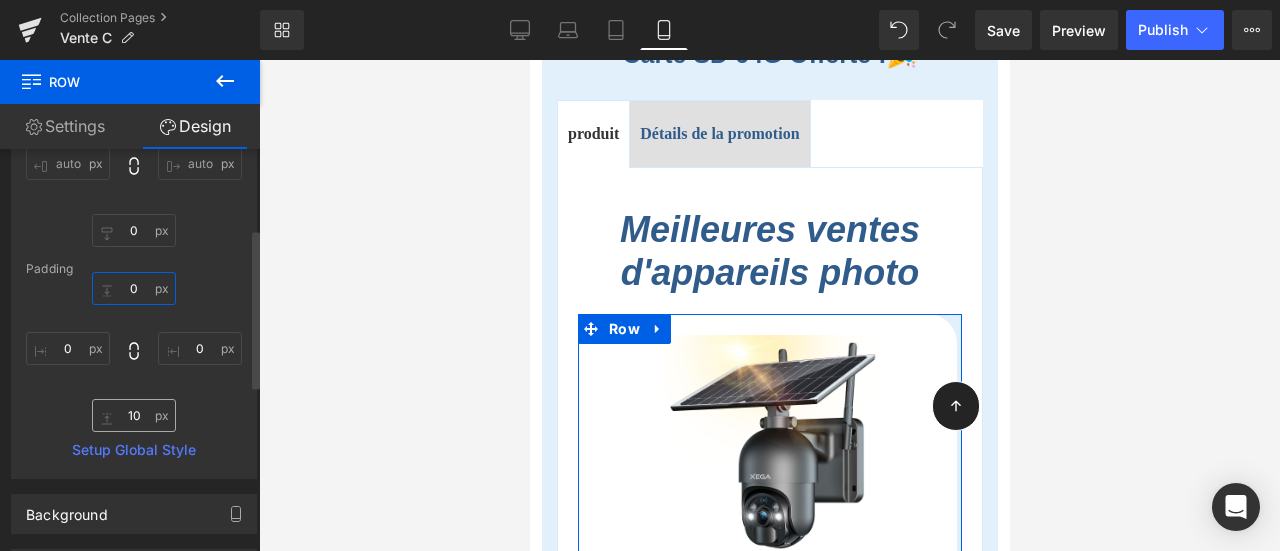 type on "0" 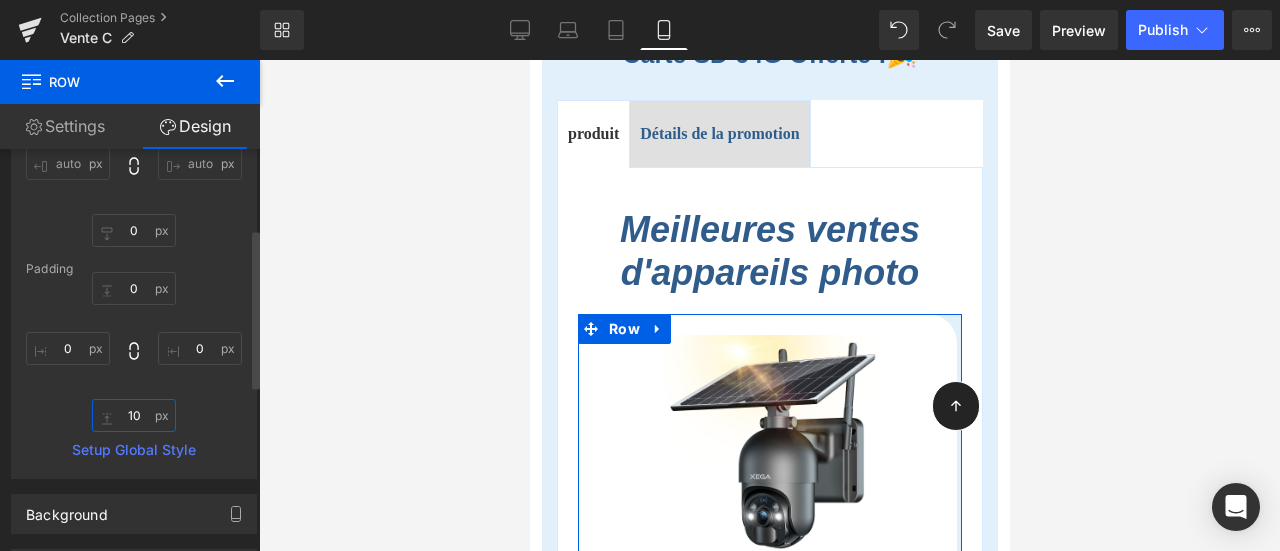 click on "10" at bounding box center (134, 415) 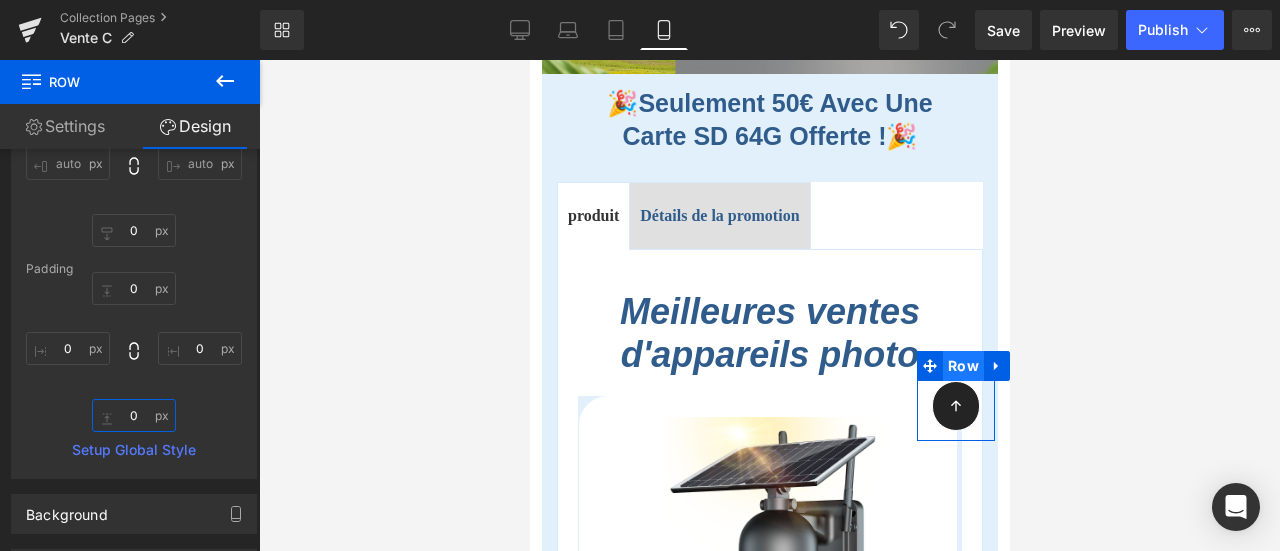 scroll, scrollTop: 200, scrollLeft: 0, axis: vertical 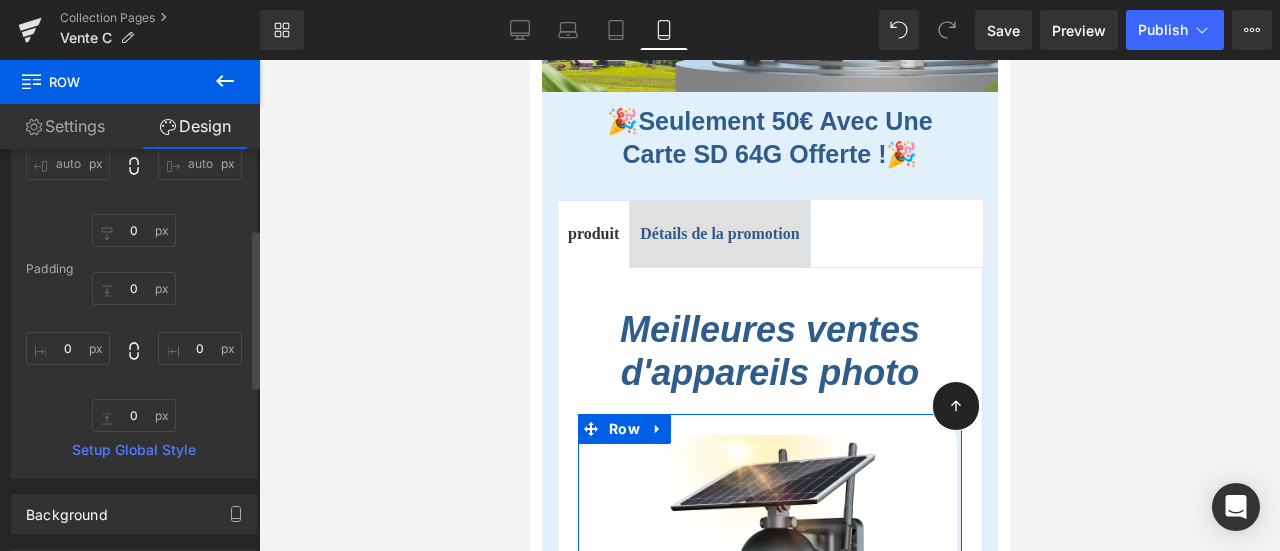 click on "0
0
0
0" at bounding box center (134, 352) 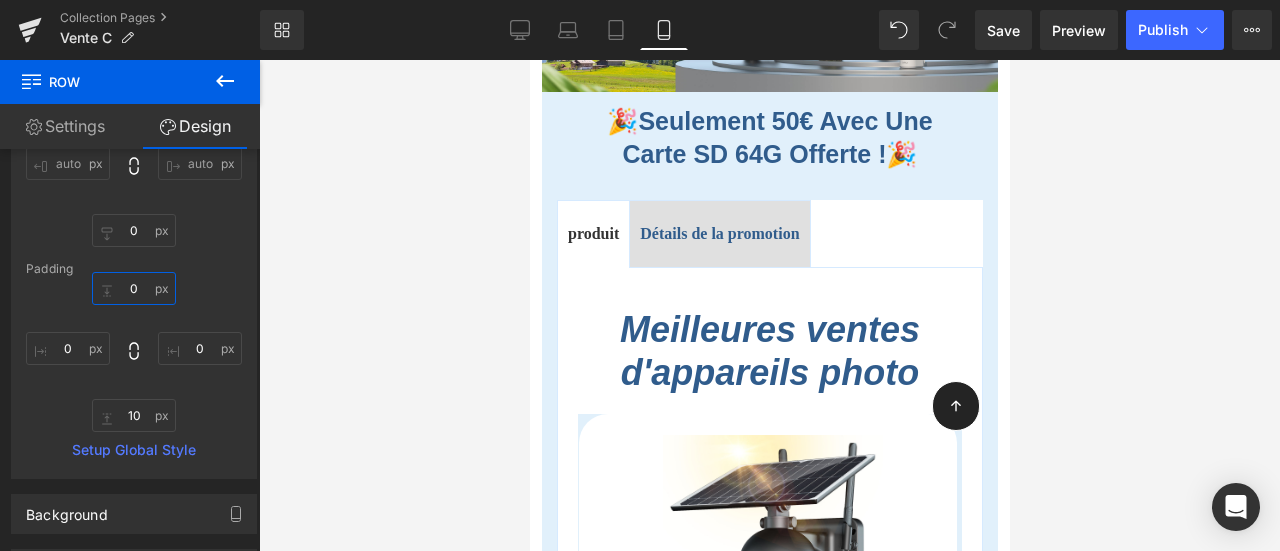 type on "10" 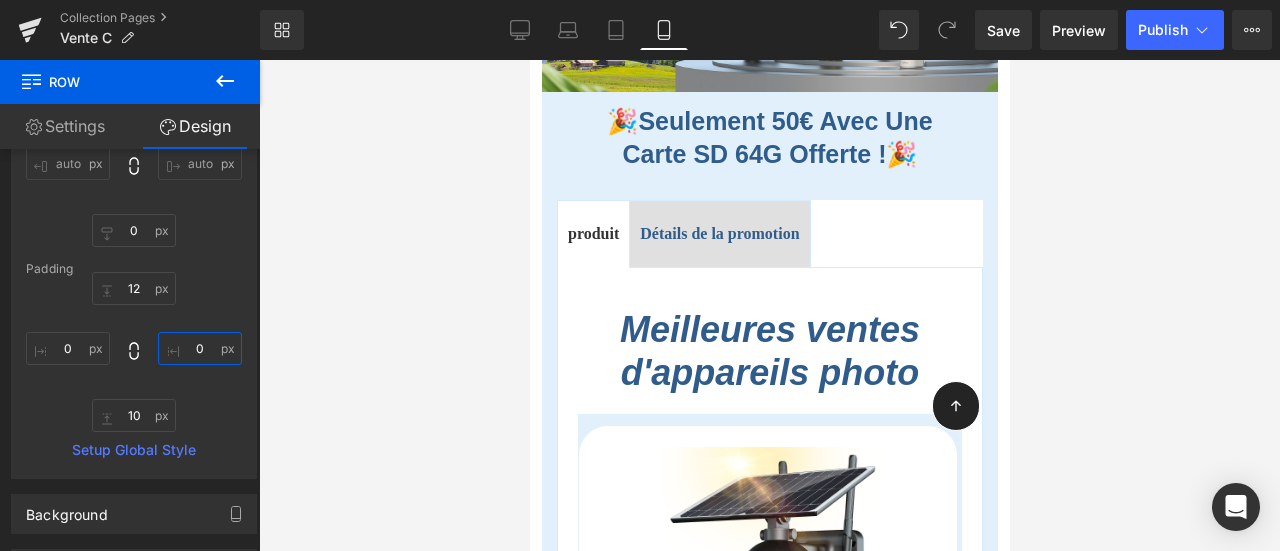 type on "12" 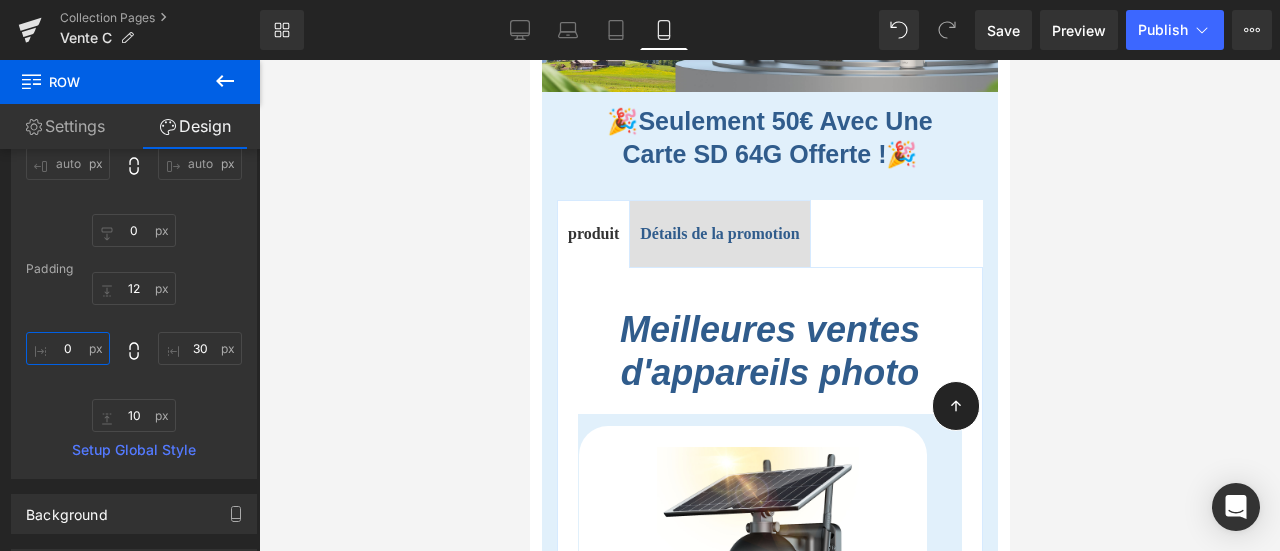 type on "30" 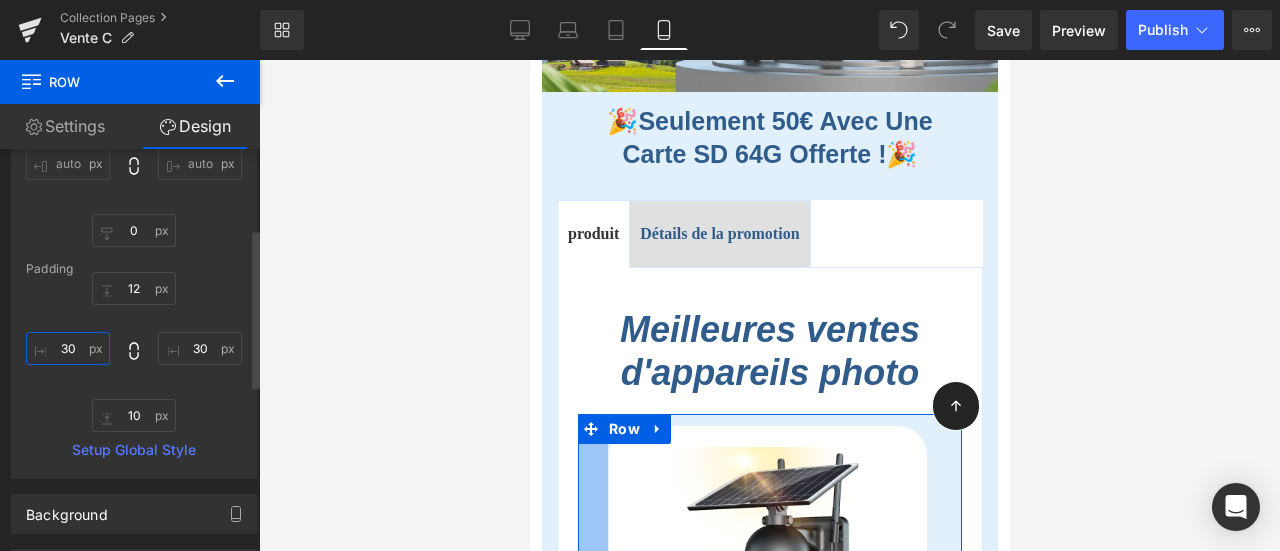 click on "30" at bounding box center (68, 348) 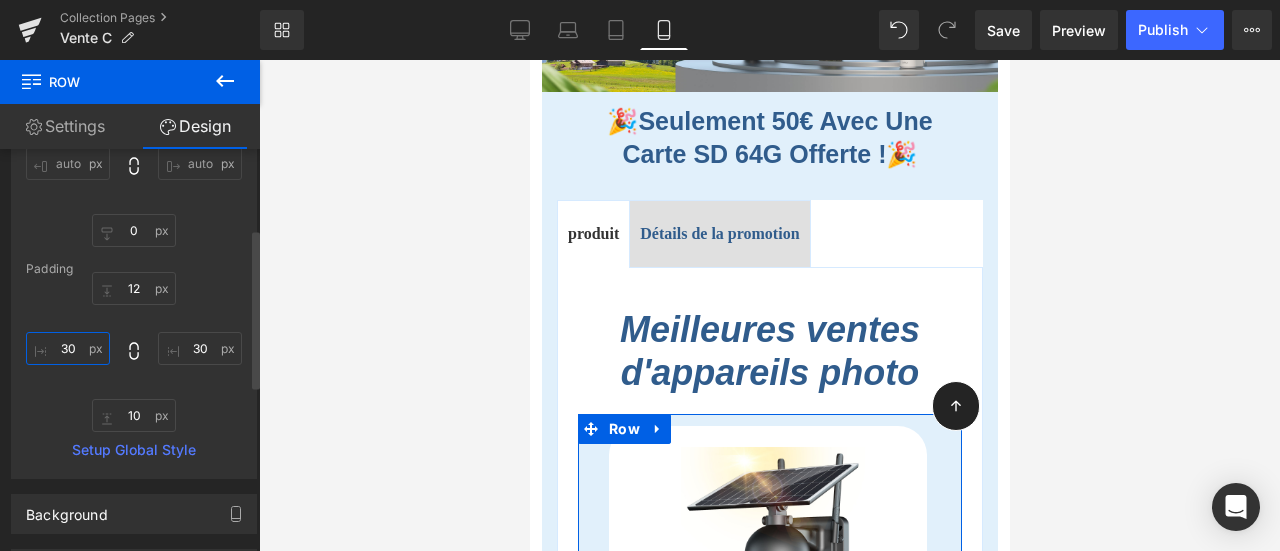 drag, startPoint x: 68, startPoint y: 353, endPoint x: 55, endPoint y: 352, distance: 13.038404 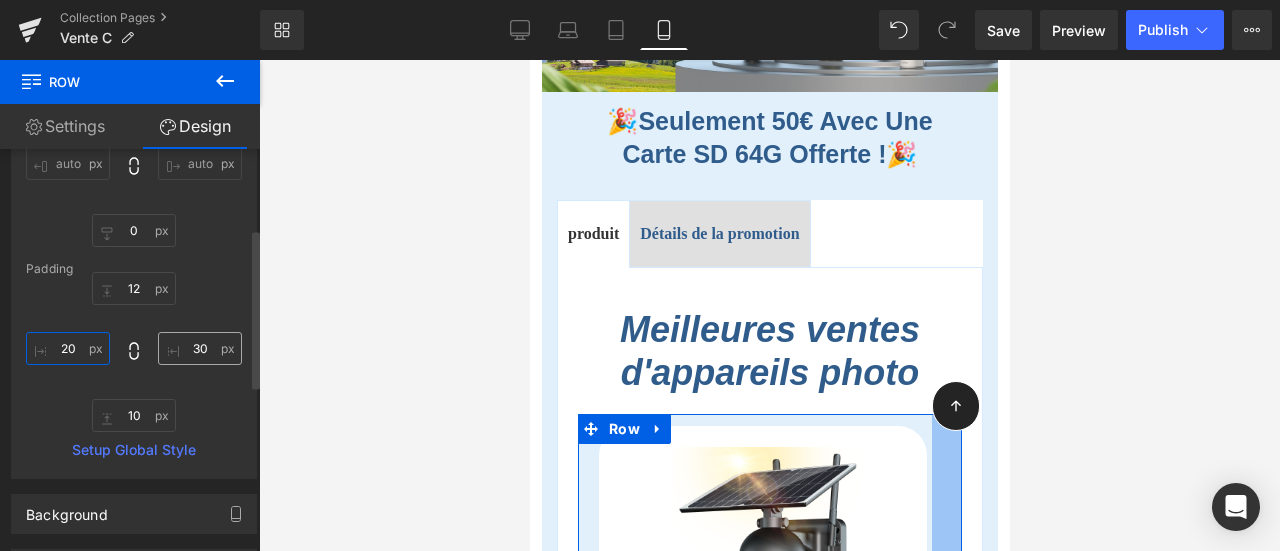type on "20" 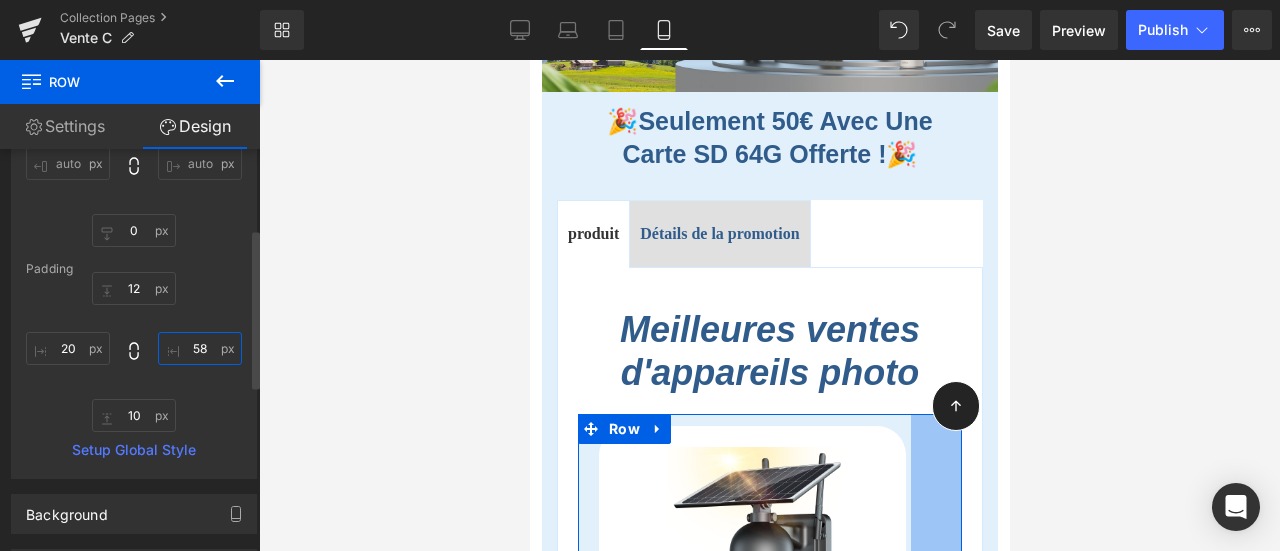 click on "58" at bounding box center [200, 348] 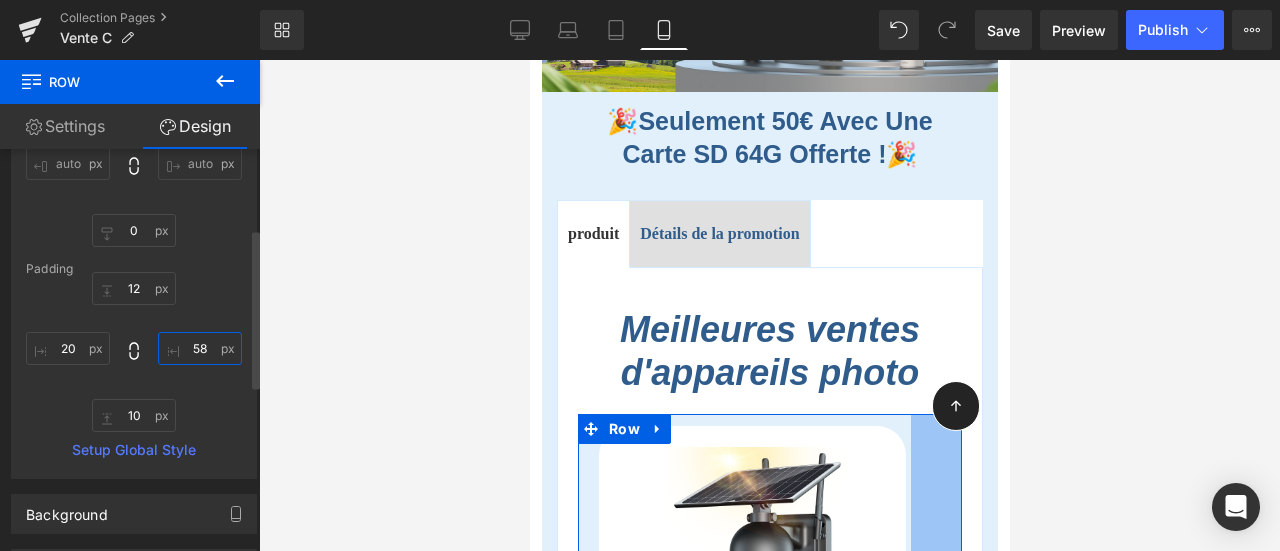 click on "58" at bounding box center (200, 348) 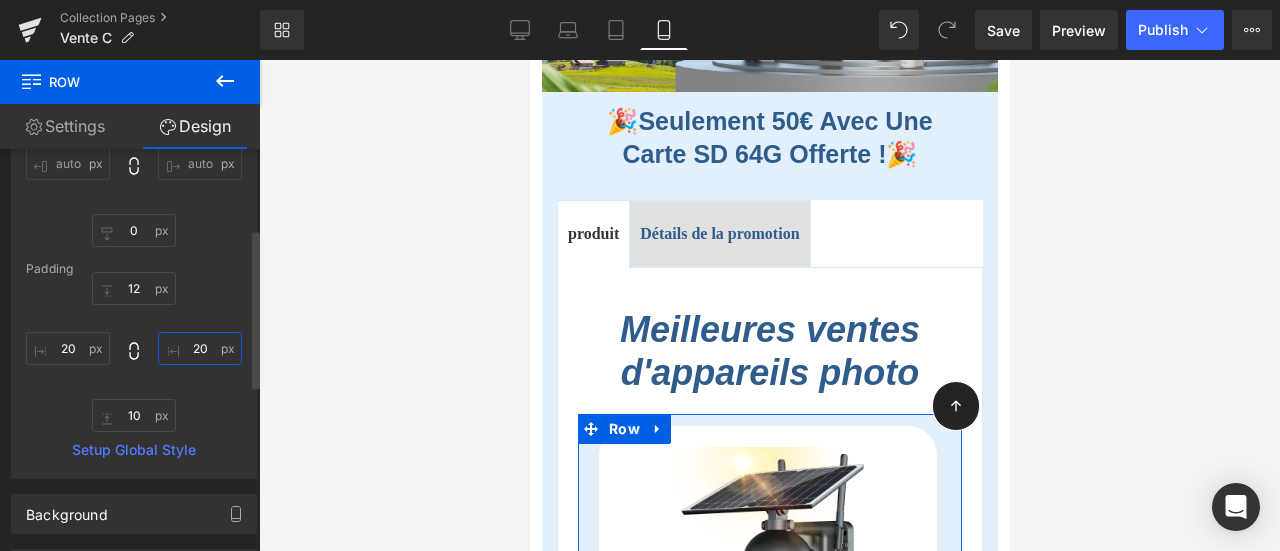 type on "20" 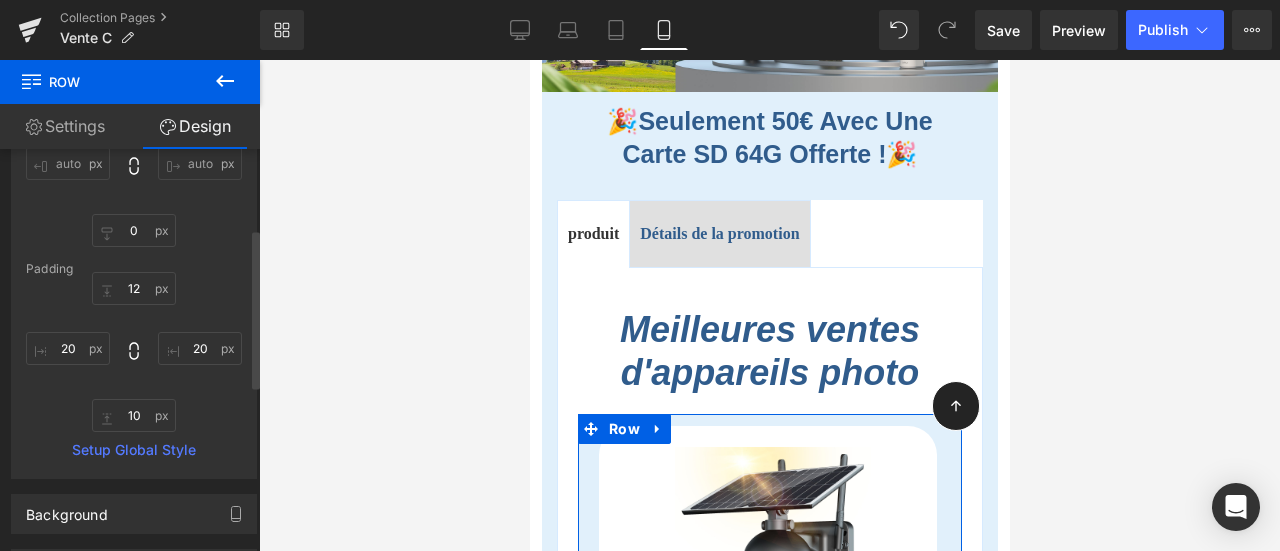 click on "12
20
10
20" at bounding box center (134, 352) 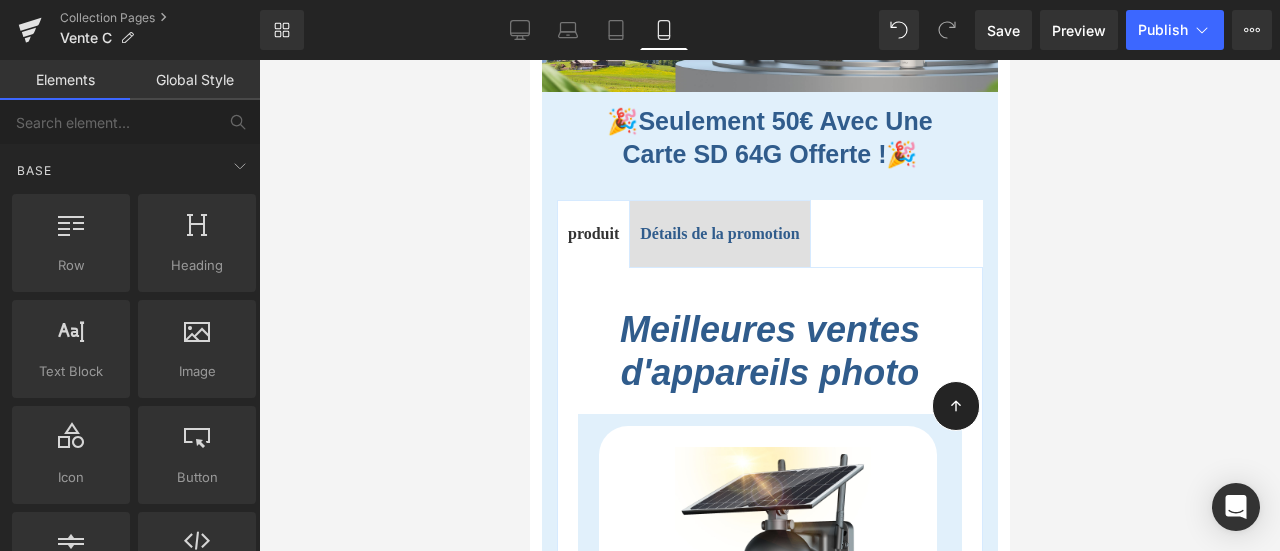 click at bounding box center [769, 305] 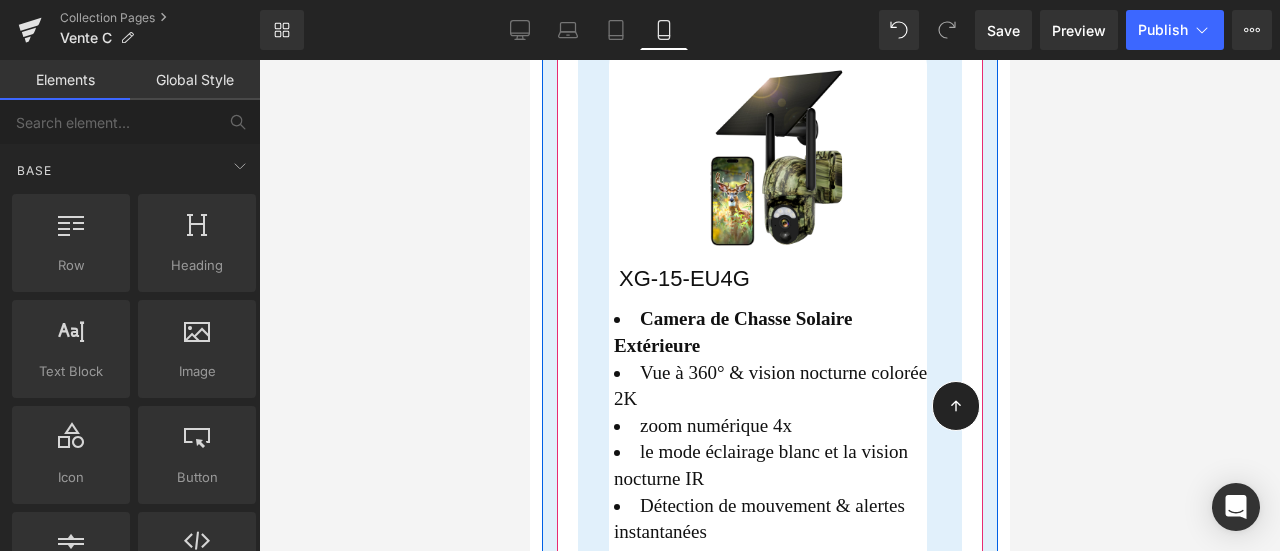 scroll, scrollTop: 3800, scrollLeft: 0, axis: vertical 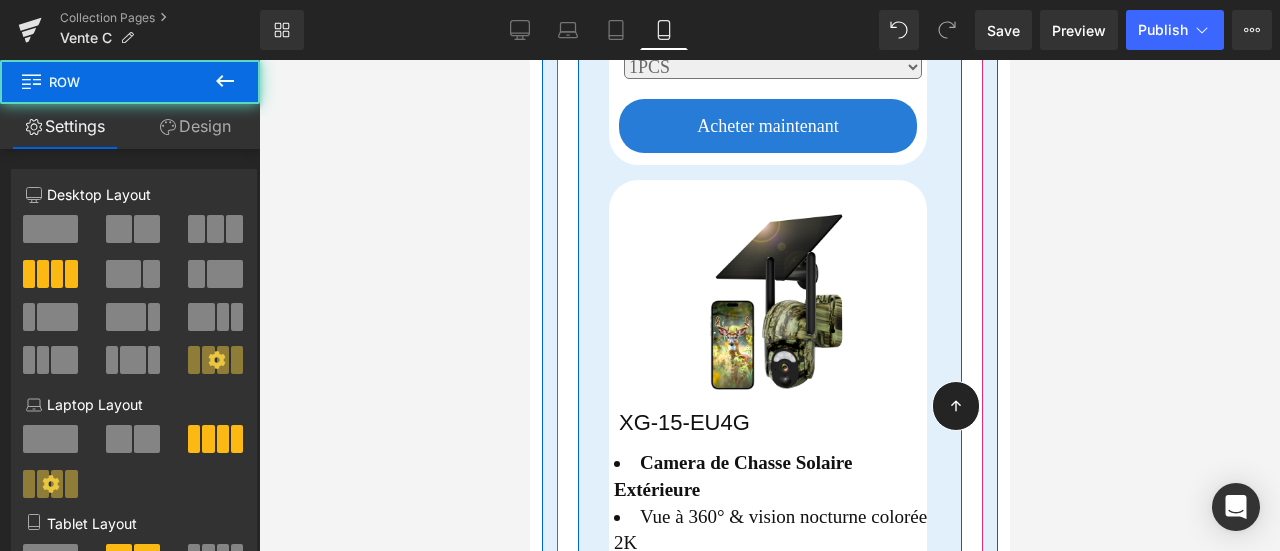 click on "Sparen
53
%
(P) Image
XG-16-EU4G
(P) SKU
Zoom Hybride 12X, Pas de Zones Mortes Capacité de batterie 10400mah Réveil en 0,2s
Détection de Mouvement/AI Humaine
Vision Nocturne Couleur 30M
Text Block
€89.99
€189.99 - 53%" at bounding box center [769, 881] 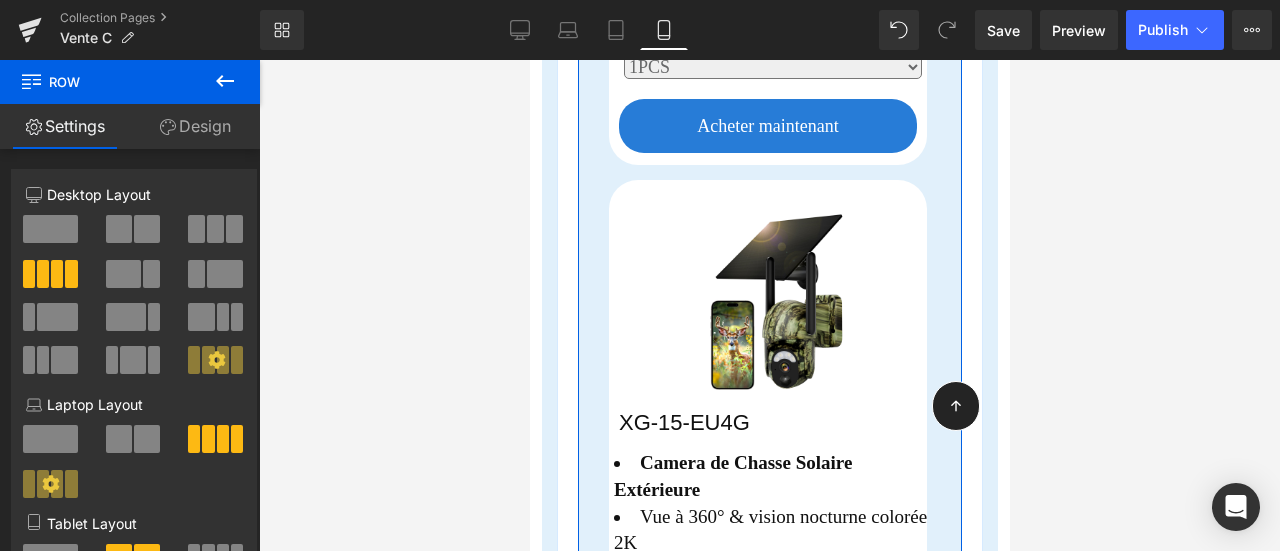 click on "Design" at bounding box center (195, 126) 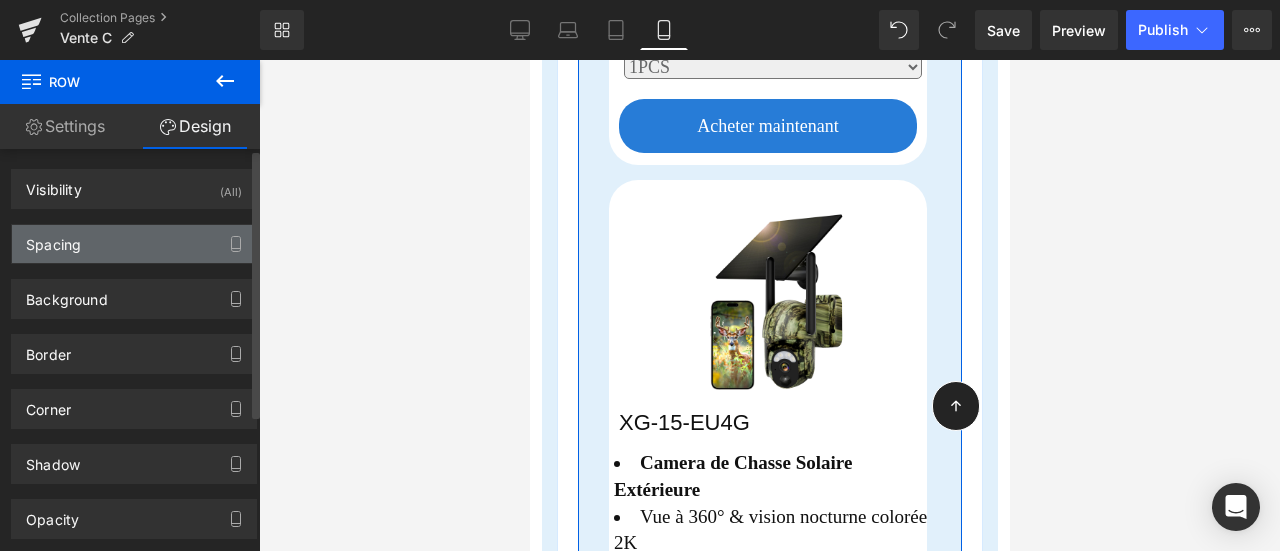 click on "Spacing" at bounding box center [134, 244] 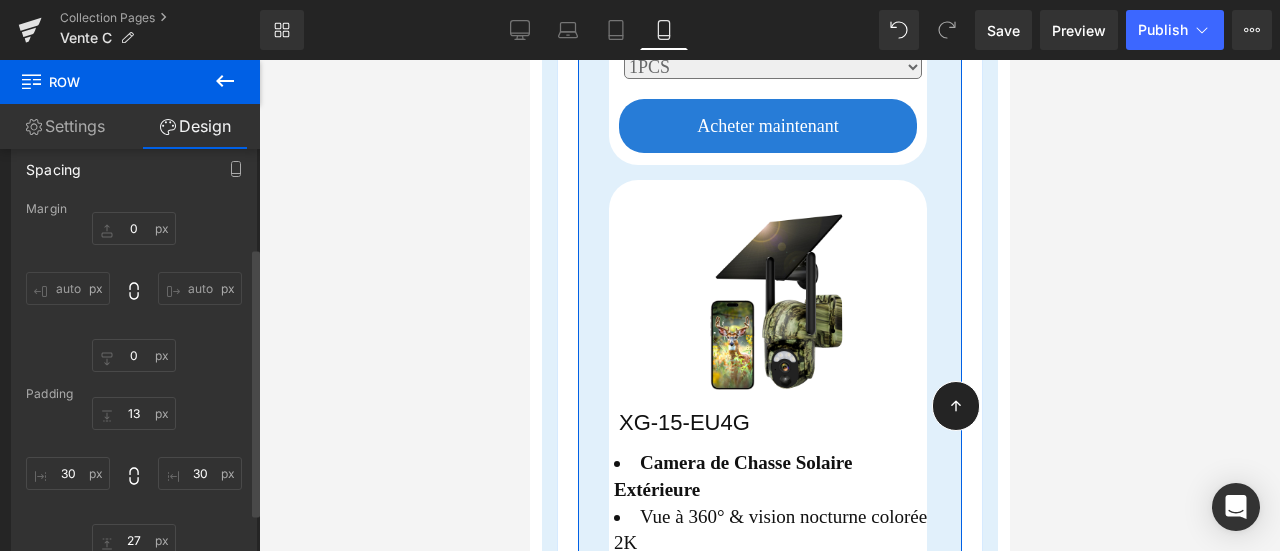 scroll, scrollTop: 200, scrollLeft: 0, axis: vertical 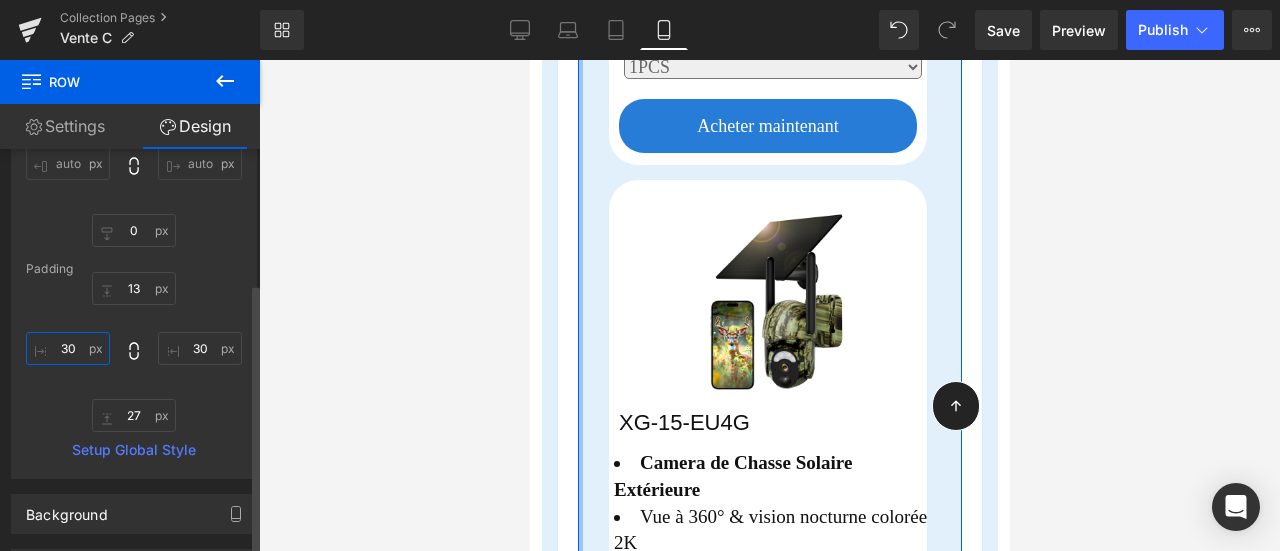 click on "30" at bounding box center [68, 348] 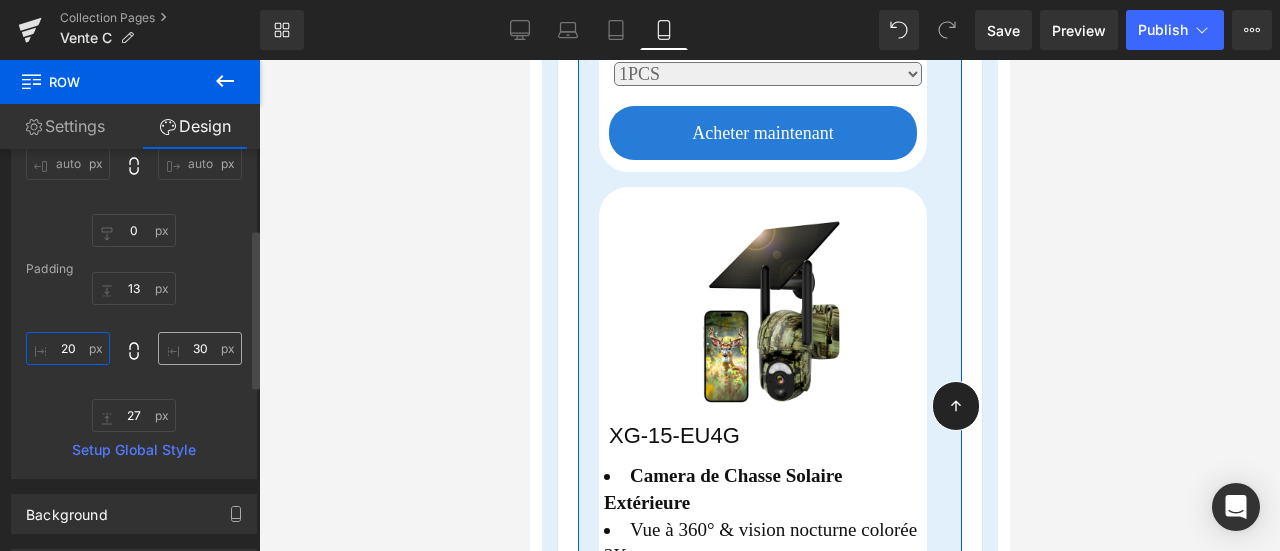 type on "20" 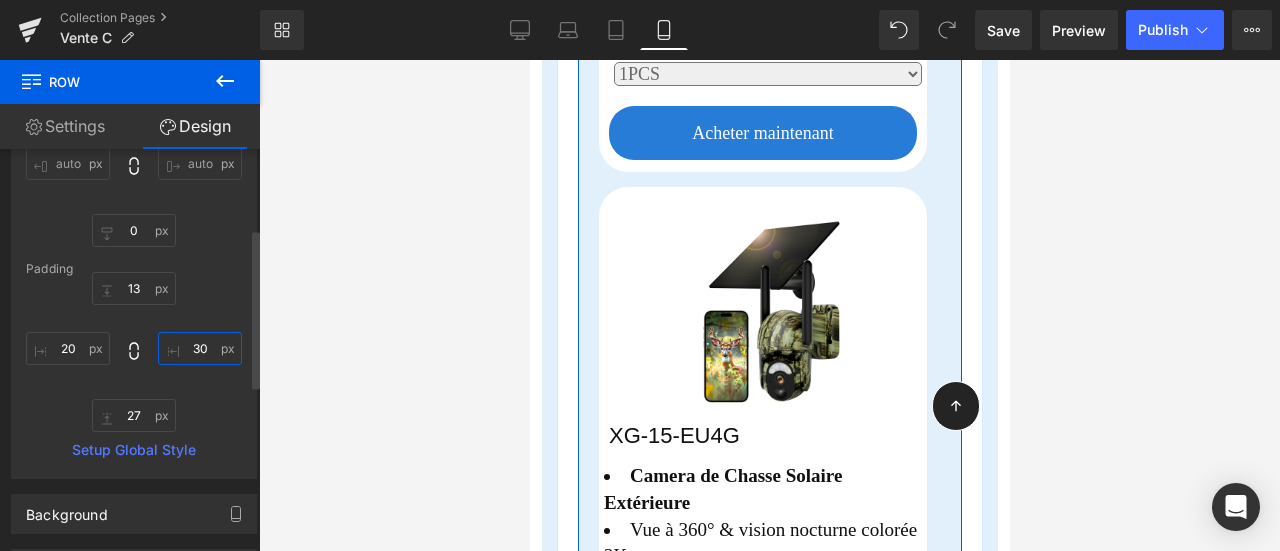 click on "30" at bounding box center (200, 348) 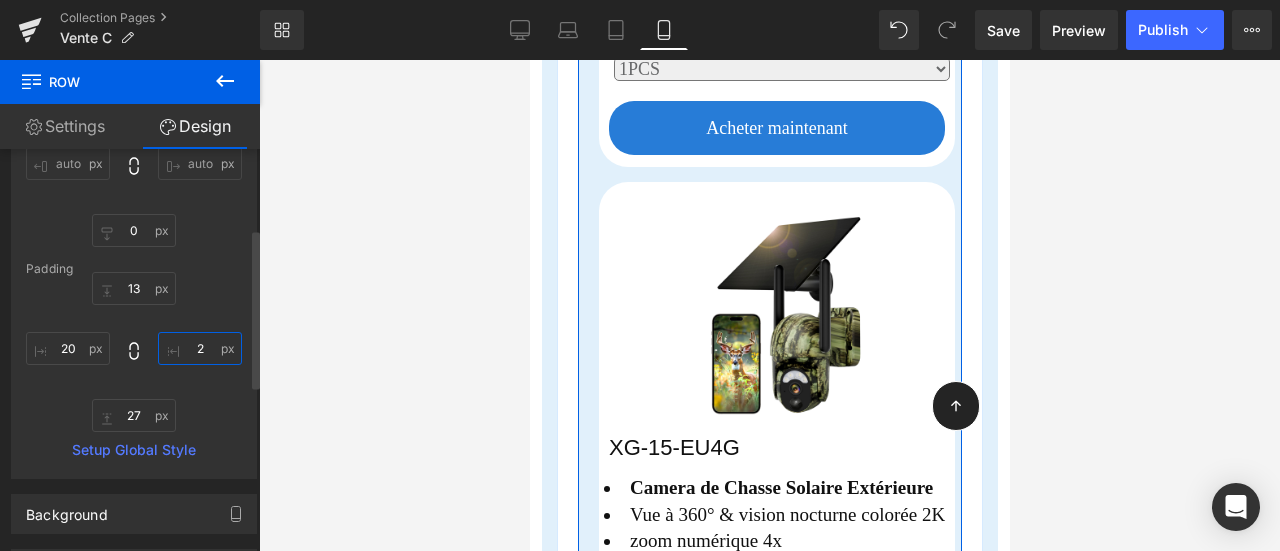 type on "20" 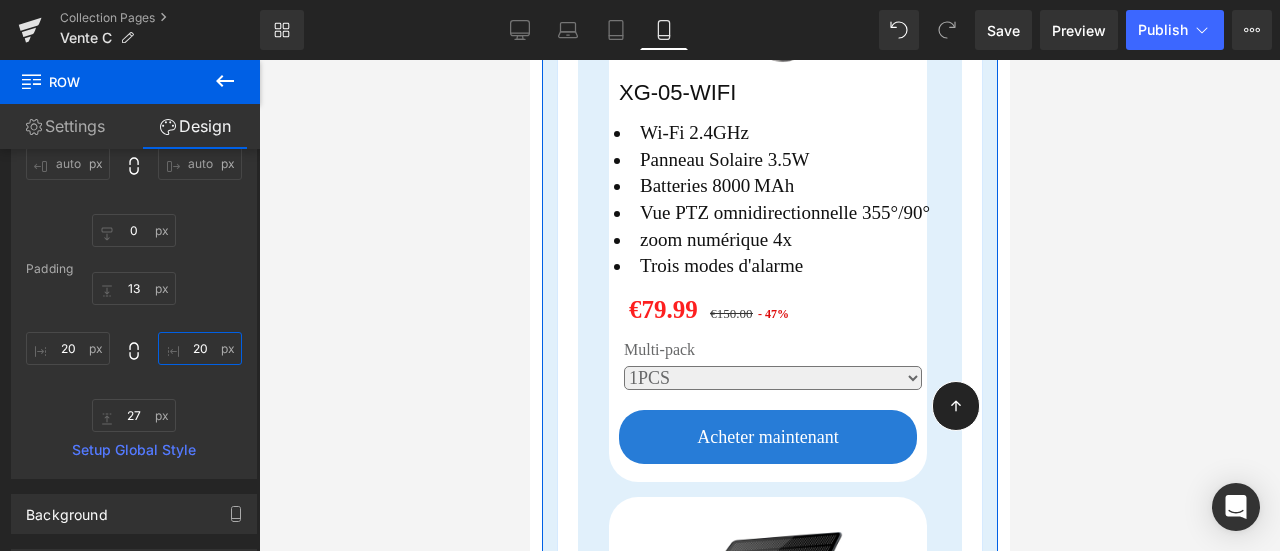 scroll, scrollTop: 6800, scrollLeft: 0, axis: vertical 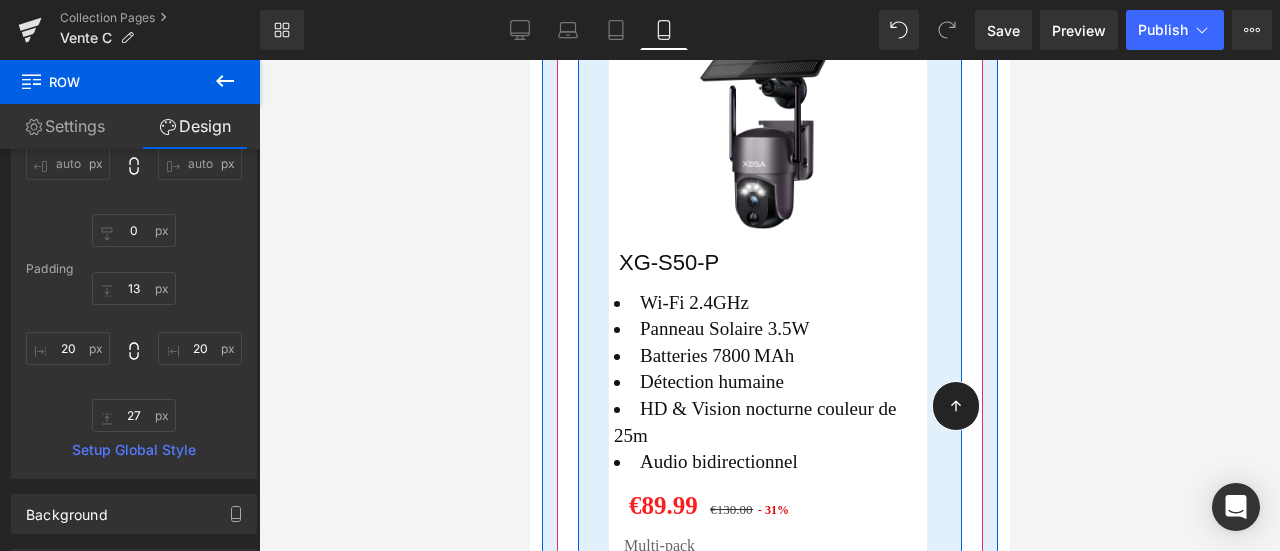 click on "Sparen
47
%
(P) Image
XG-05-WIFI
(P) SKU
Wi-Fi 2.4GHz Panneau Solaire 3.5W Batteries 8000 MAh Vue PTZ omnidirectionnelle 355°/90° zoom numérique 4x Trois modes d'alarme
Text Block
€79.99
€150.00
-
47%
0" at bounding box center [769, 684] 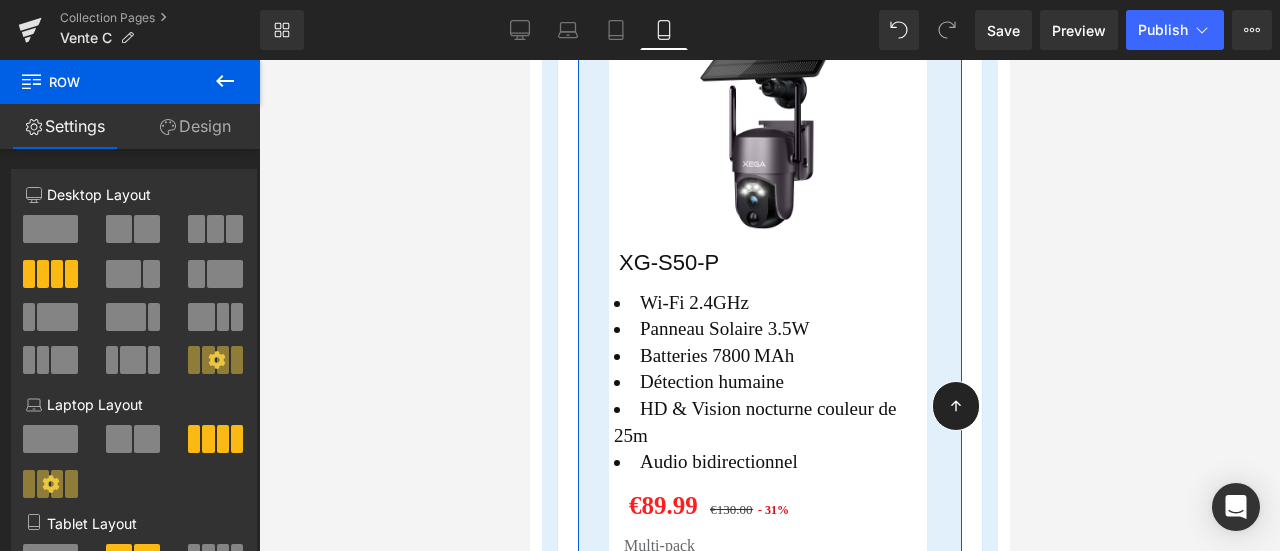 drag, startPoint x: 208, startPoint y: 134, endPoint x: 95, endPoint y: 272, distance: 178.36198 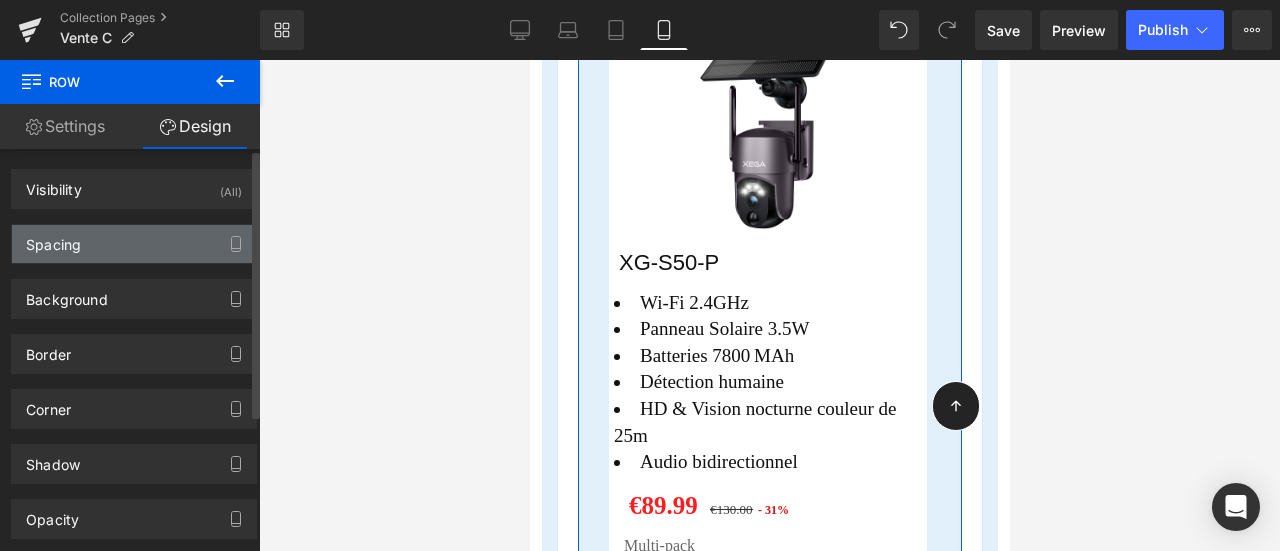 click on "Spacing" at bounding box center [134, 244] 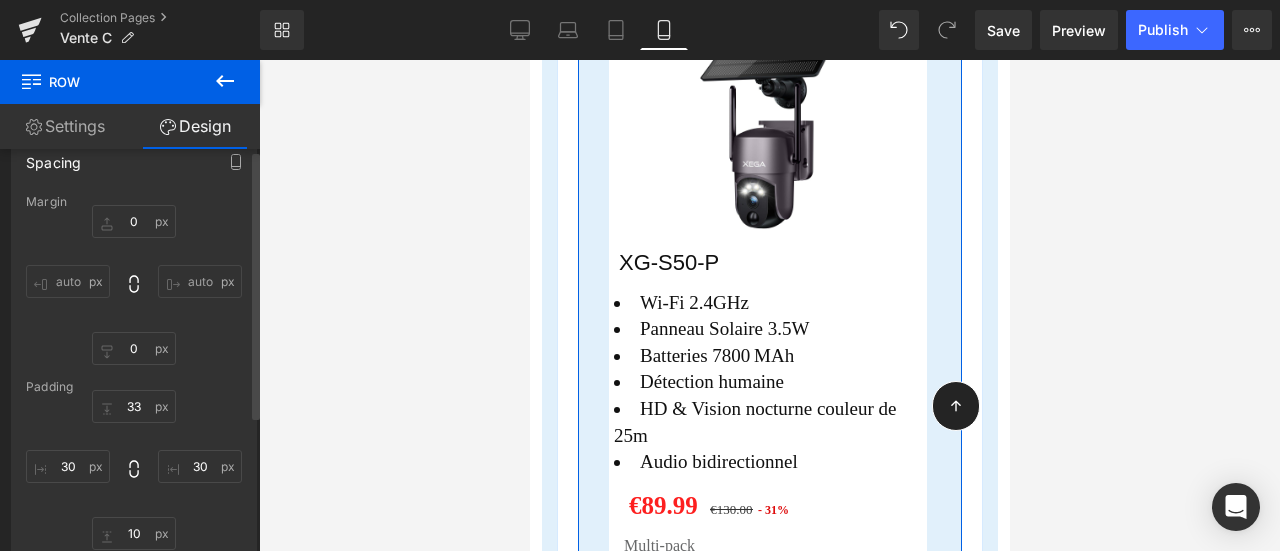 scroll, scrollTop: 200, scrollLeft: 0, axis: vertical 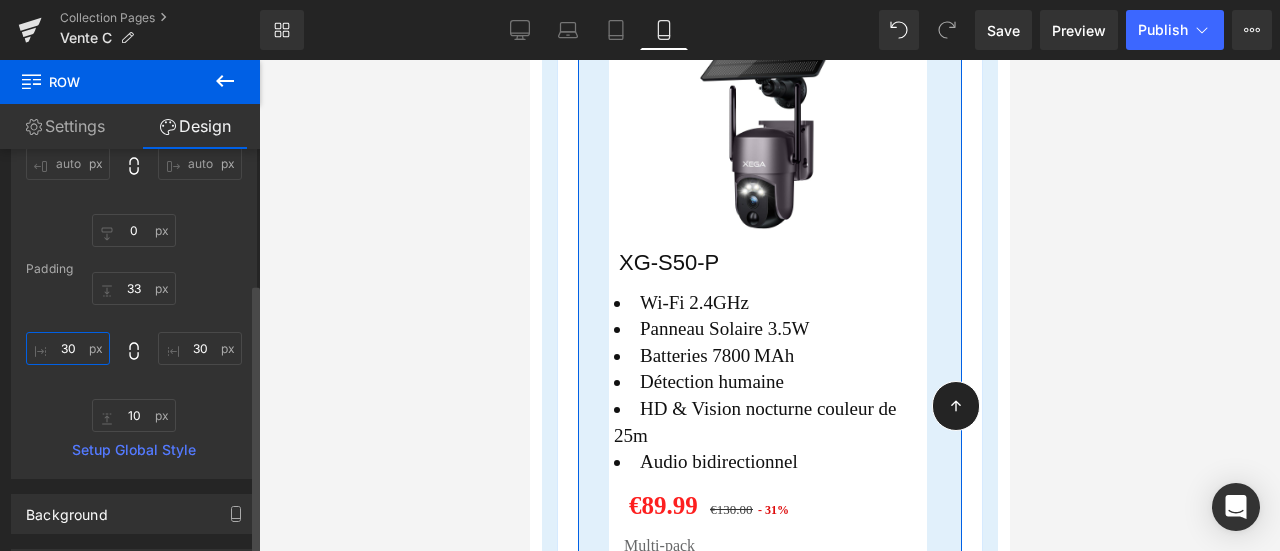 click on "30" at bounding box center (68, 348) 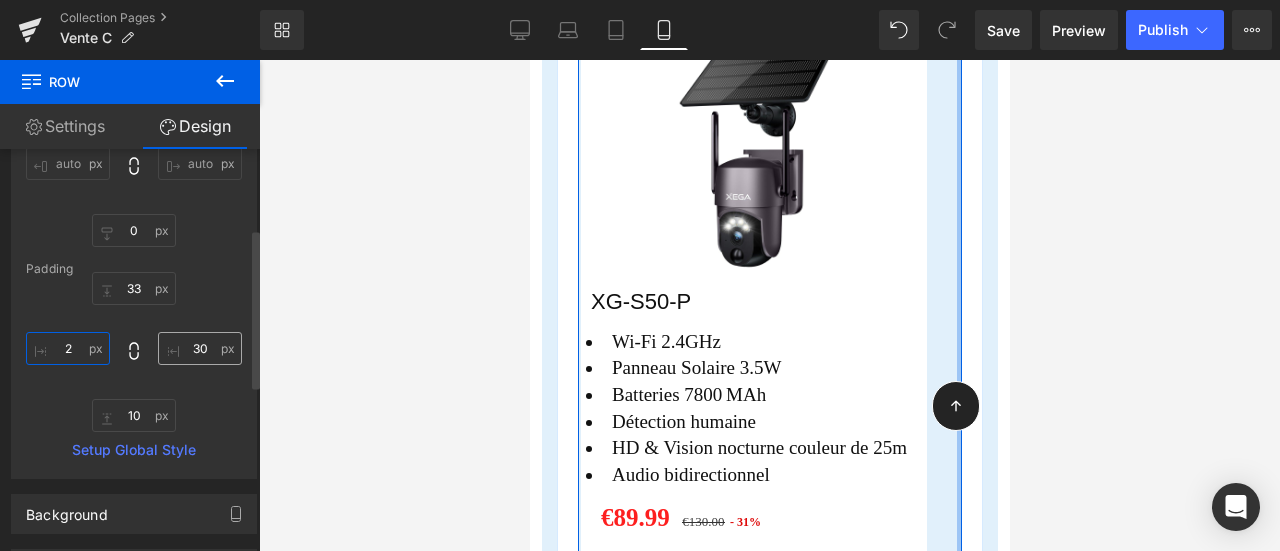 type on "2" 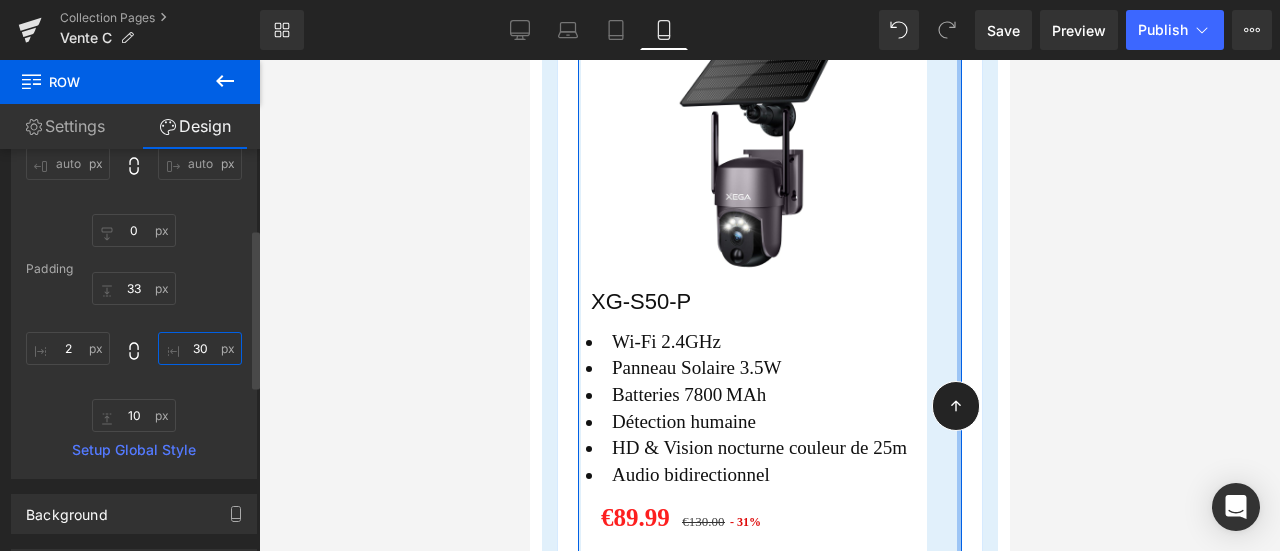 click on "30" at bounding box center [200, 348] 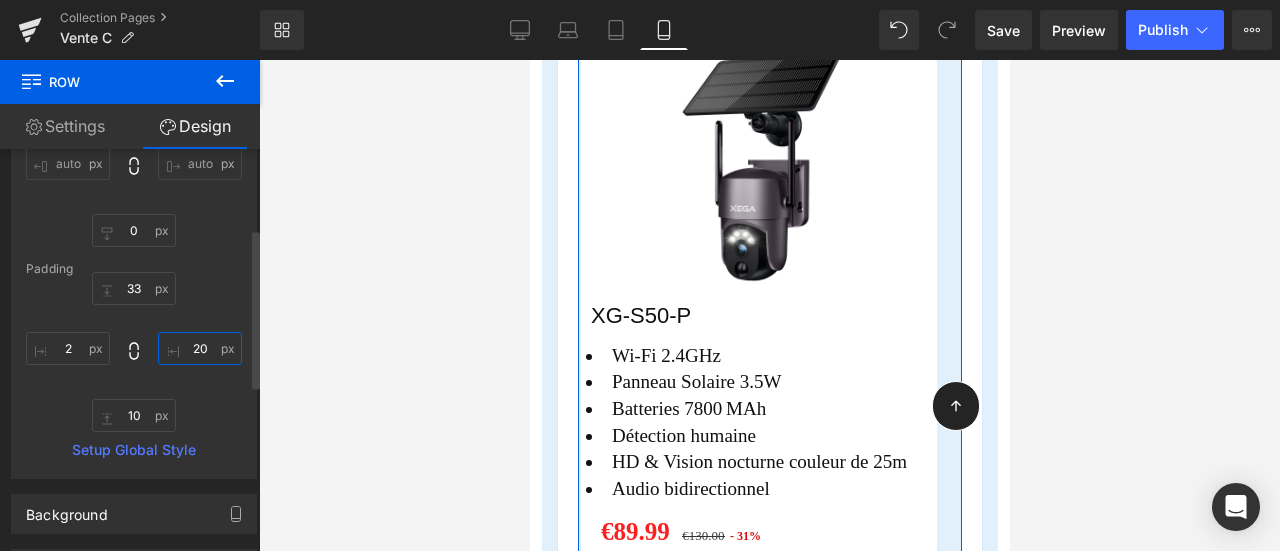 type on "20" 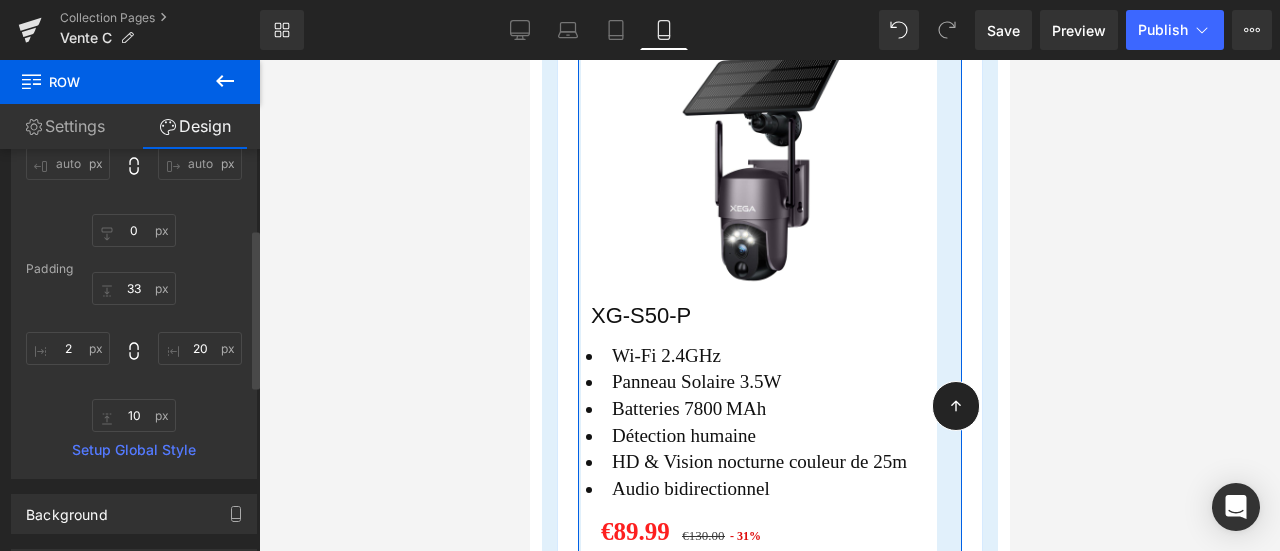 click on "33
20
10
2" at bounding box center [134, 352] 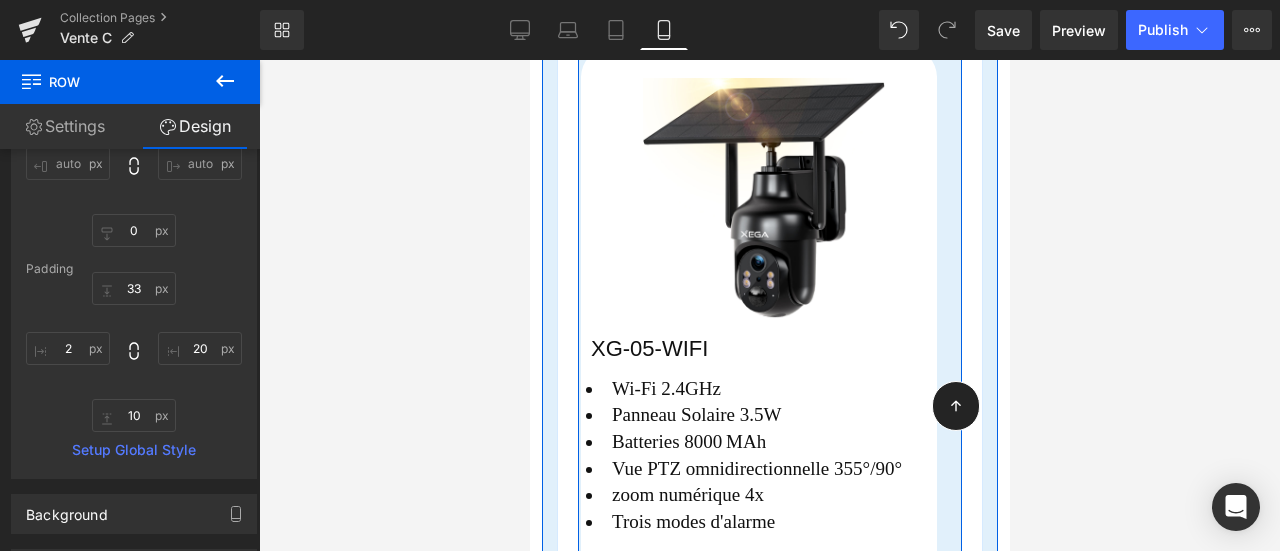 scroll, scrollTop: 6000, scrollLeft: 0, axis: vertical 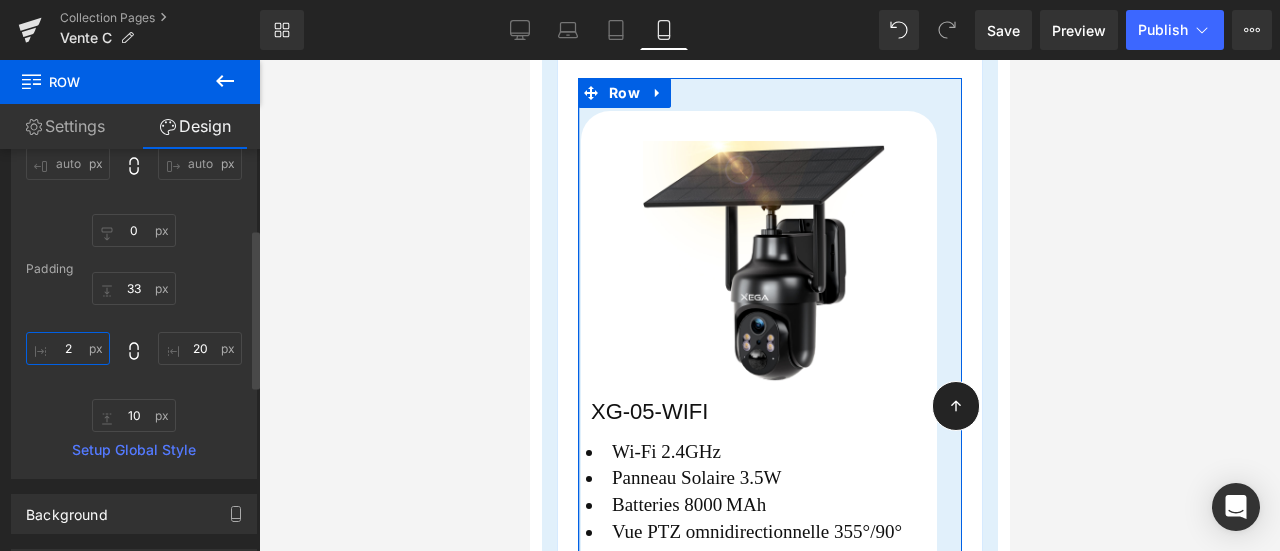 click on "2" at bounding box center (68, 348) 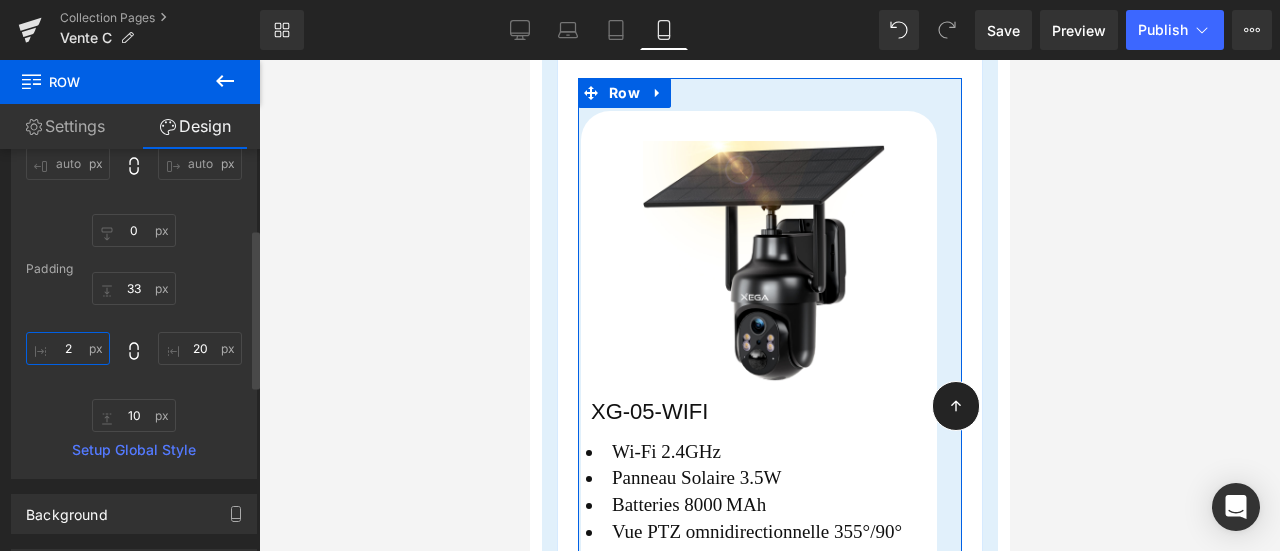 click on "2" at bounding box center (68, 348) 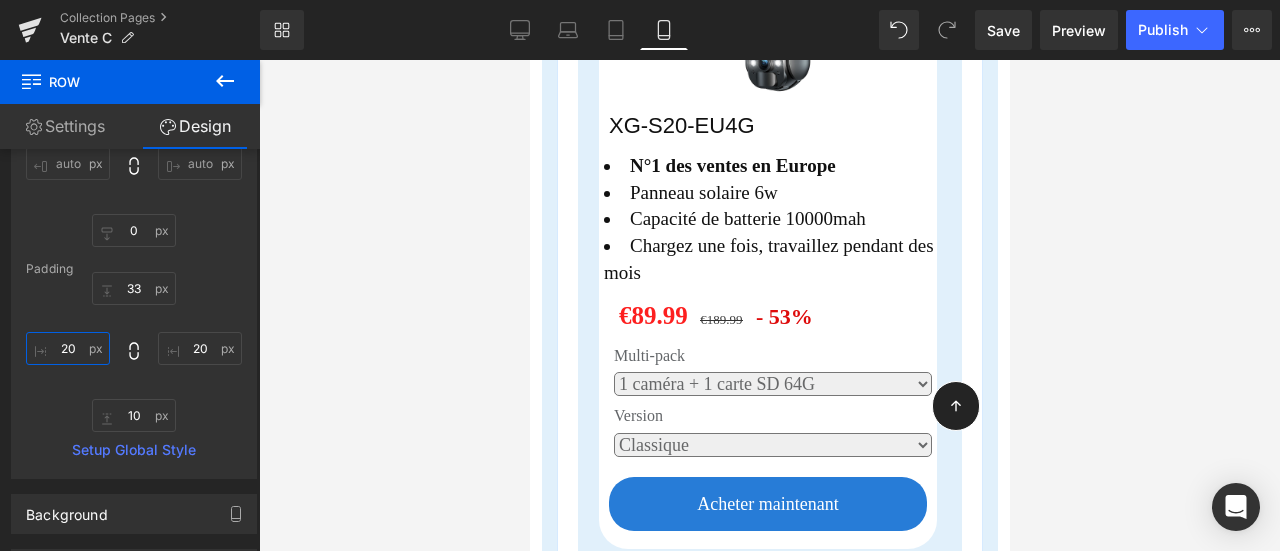 scroll, scrollTop: 0, scrollLeft: 0, axis: both 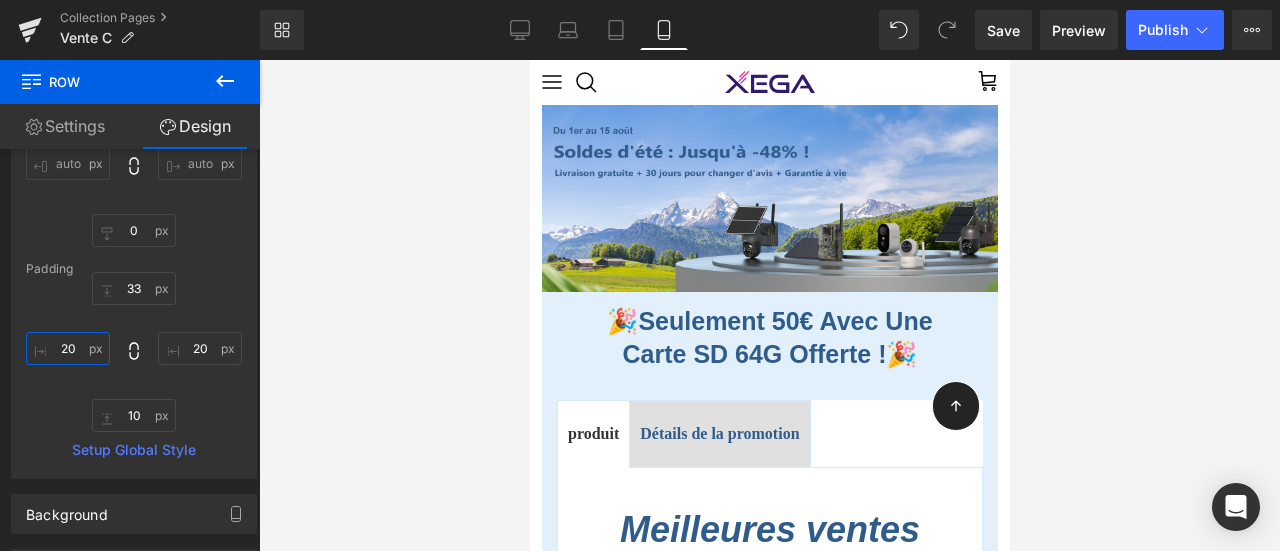 drag, startPoint x: 1002, startPoint y: 390, endPoint x: 1541, endPoint y: 136, distance: 595.8498 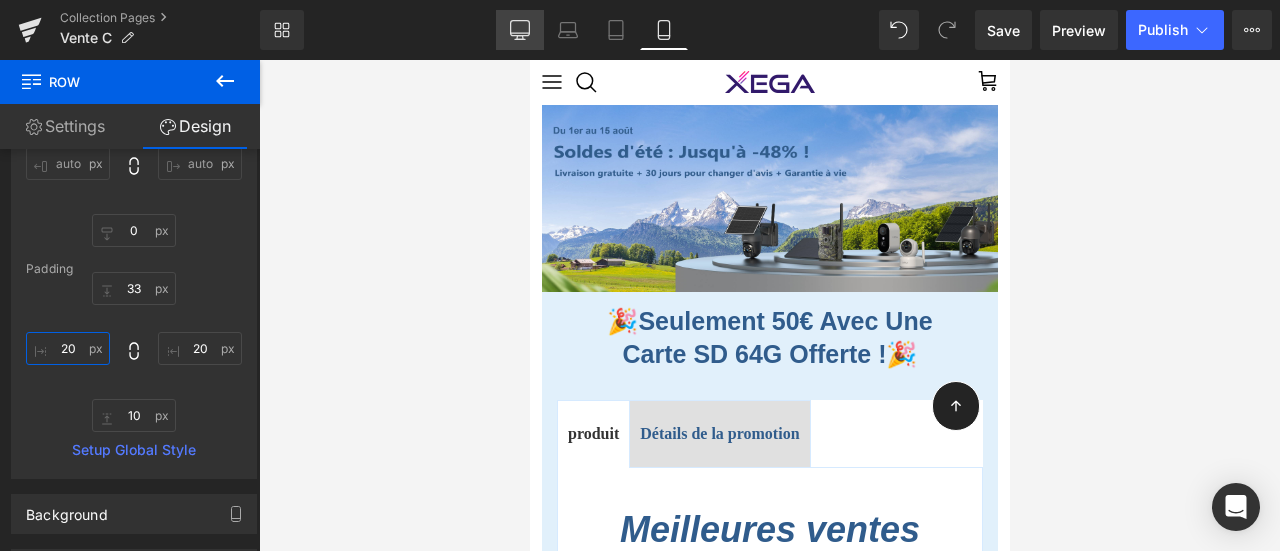 type on "20" 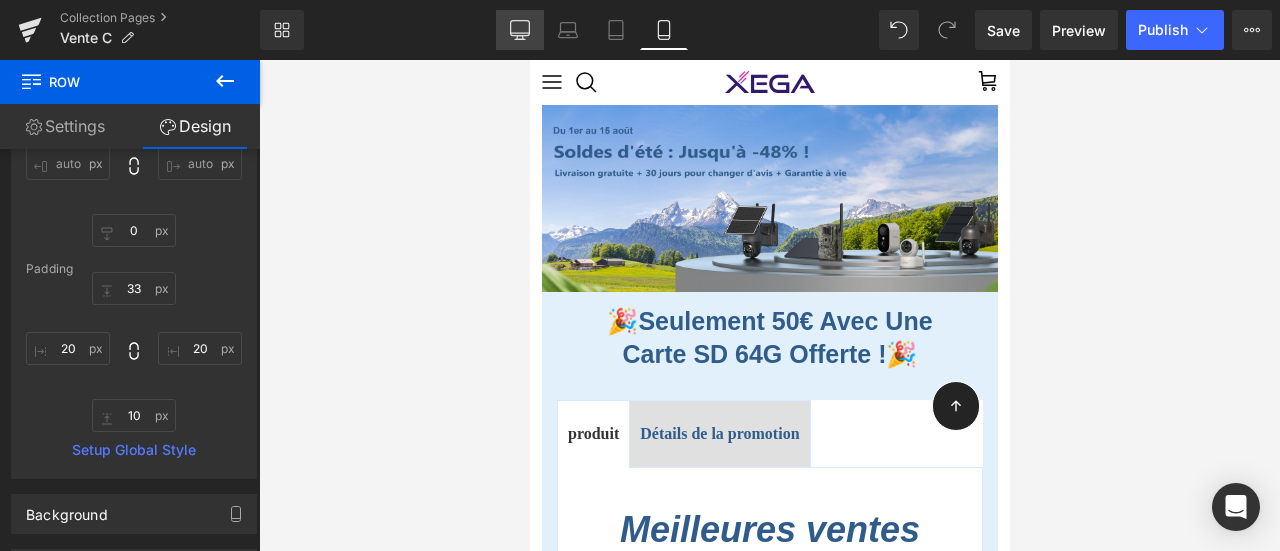 click 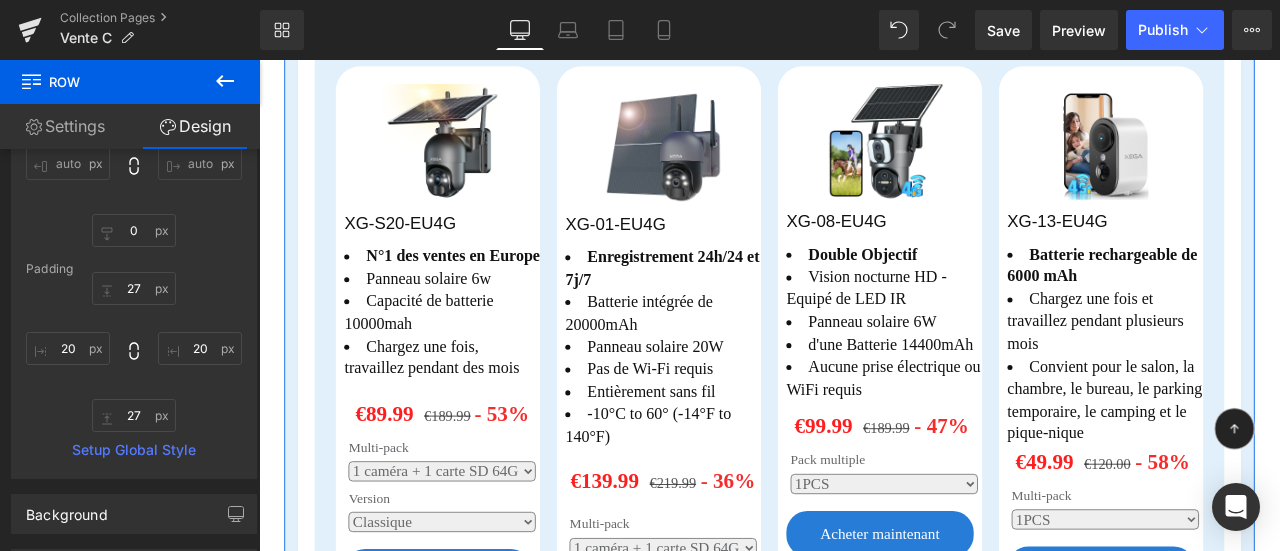 scroll, scrollTop: 300, scrollLeft: 0, axis: vertical 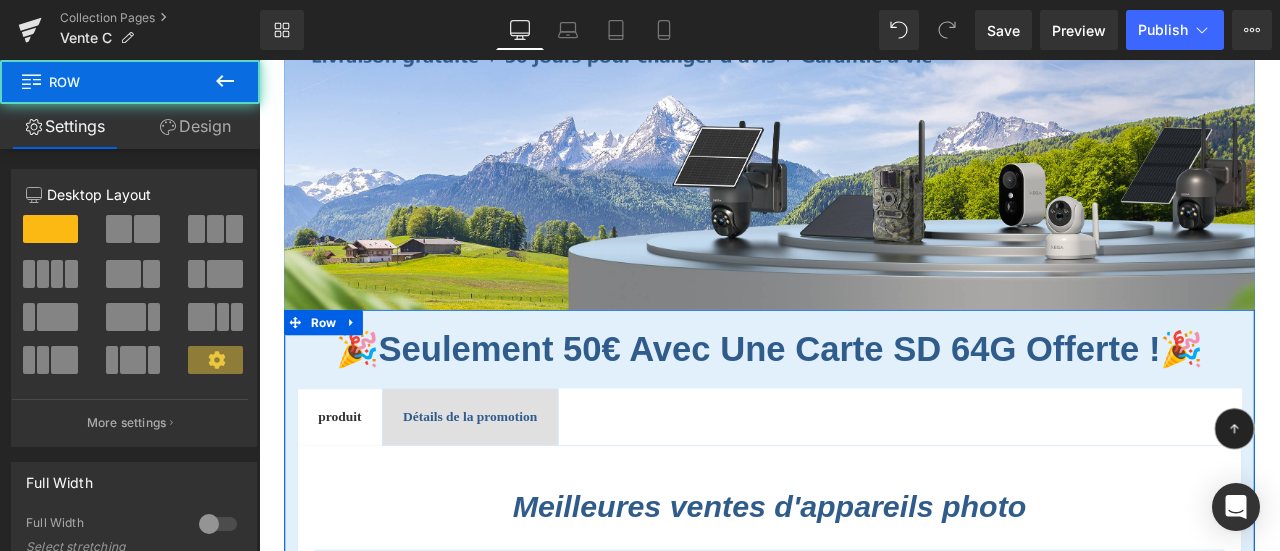 click on "🎉 Seulement 50€ avec une carte SD 64G offerte ! 🎉 Heading
produit
Text Block
Détails de la promotion
Text Block
Meilleures ventes d'appareils photo  Heading
Sparen
%" at bounding box center (864, 1728) 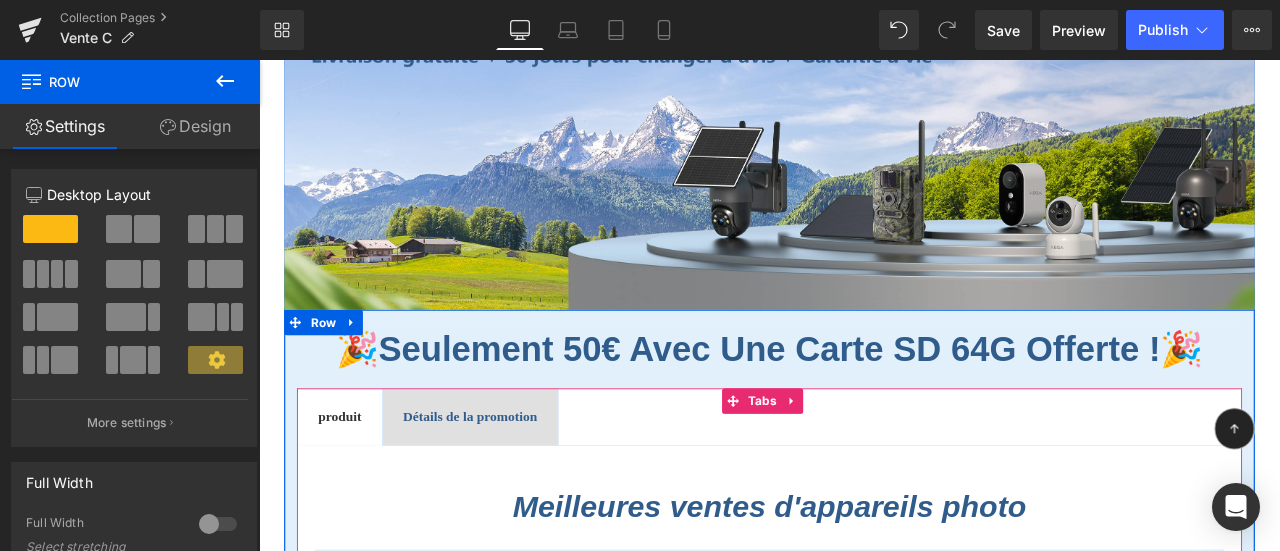 click on "produit
Text Block" at bounding box center [354, 483] 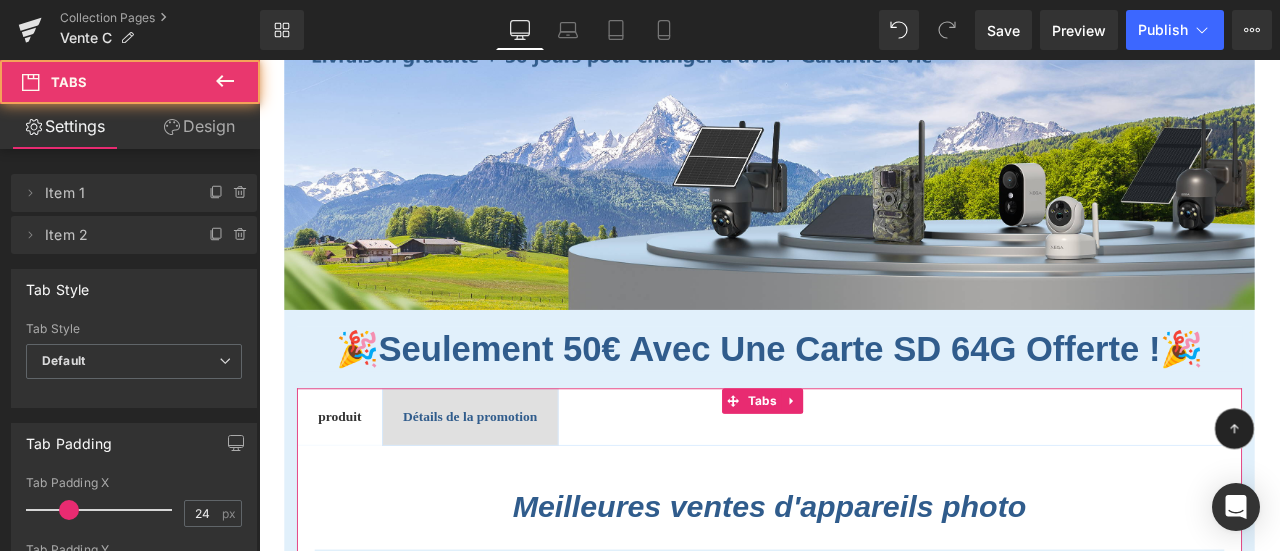 click on "Design" at bounding box center (199, 126) 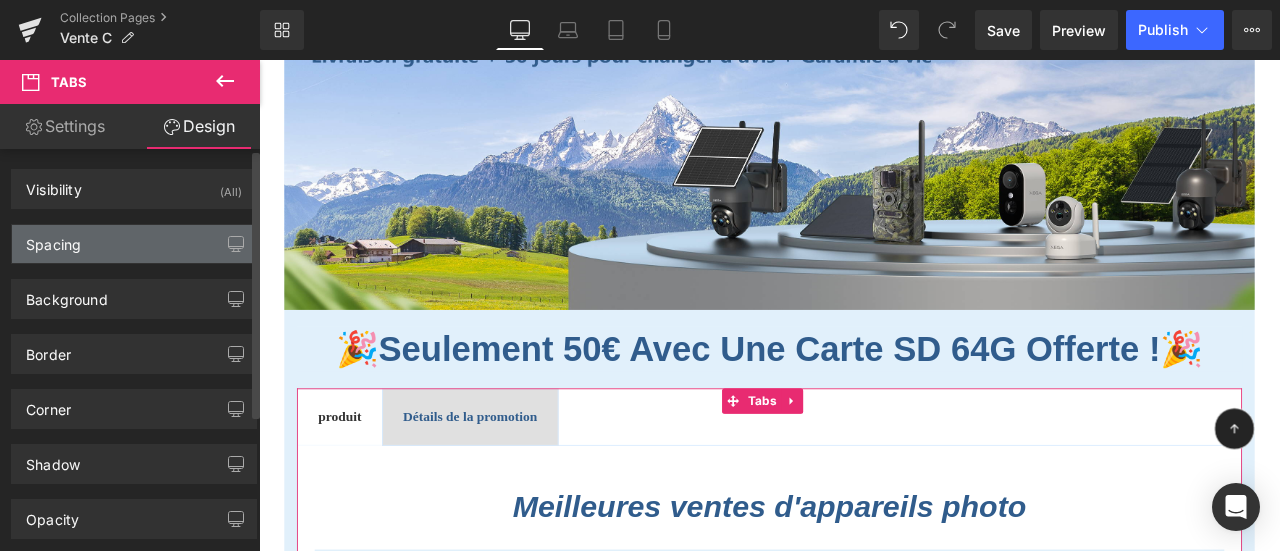 click on "Spacing" at bounding box center (134, 244) 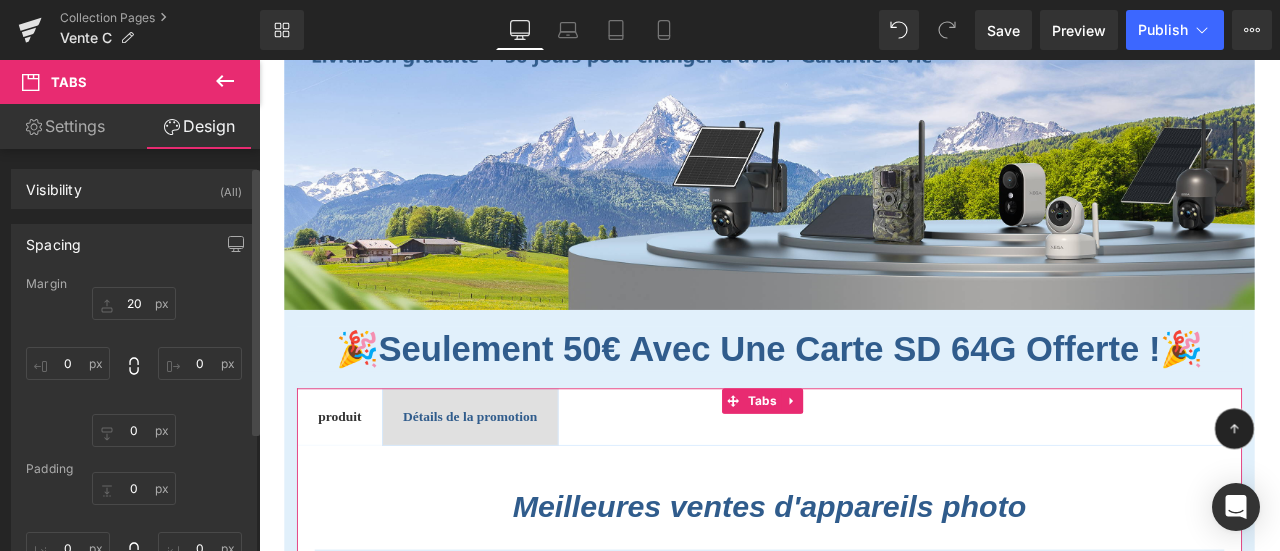 scroll, scrollTop: 100, scrollLeft: 0, axis: vertical 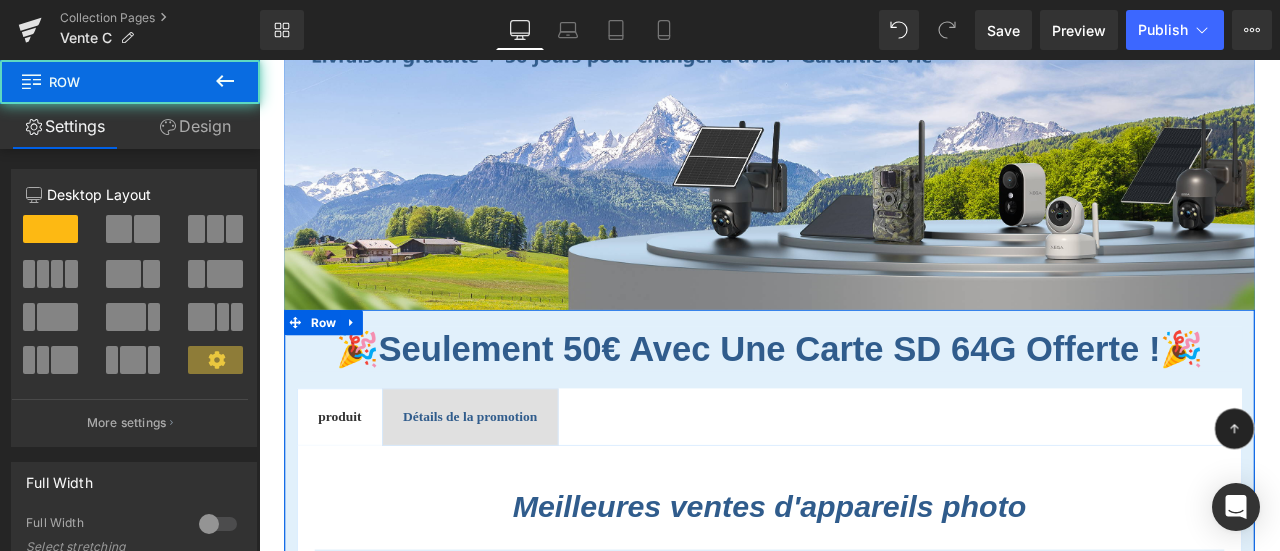 click on "🎉 Seulement 50€ avec une carte SD 64G offerte ! 🎉 Heading
produit
Text Block
Détails de la promotion
Text Block
Meilleures ventes d'appareils photo  Heading
Sparen
%" at bounding box center [864, 1728] 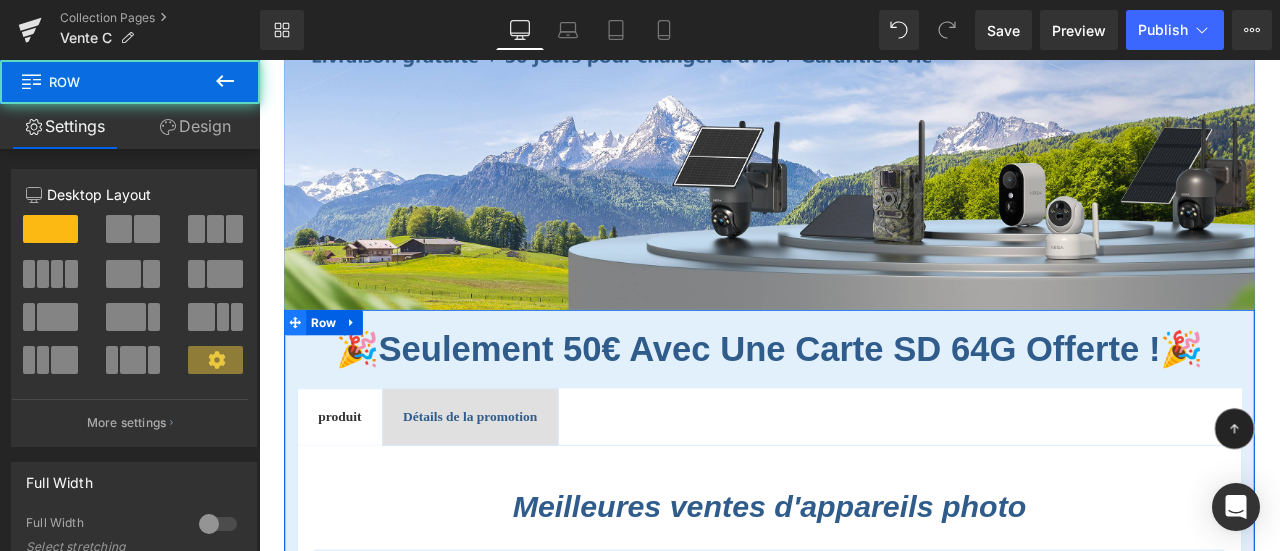 click 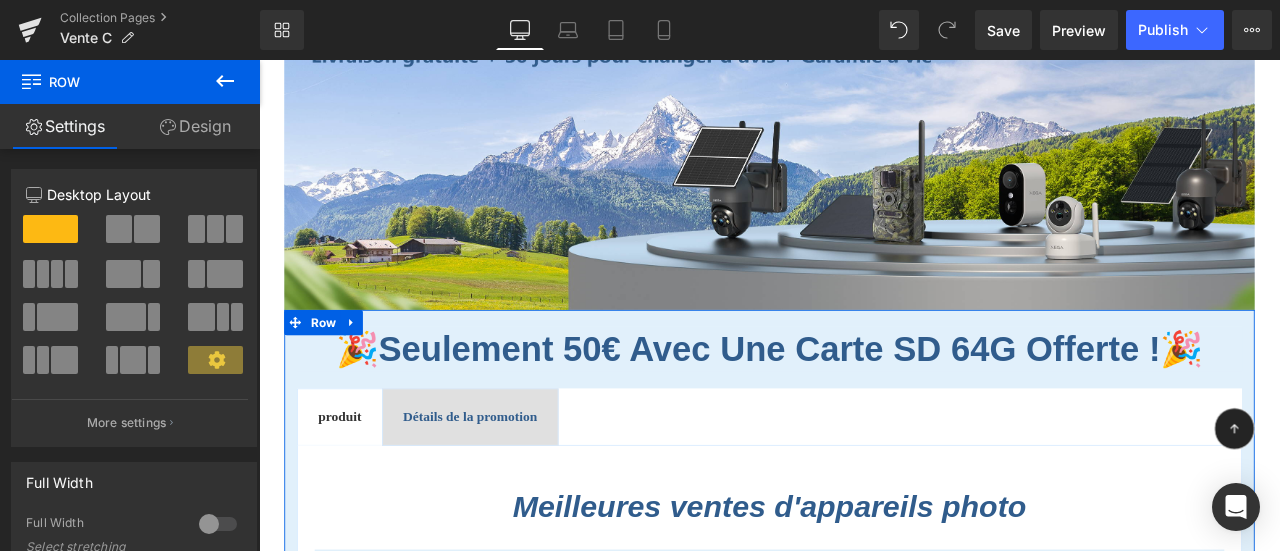 click on "Design" at bounding box center (195, 126) 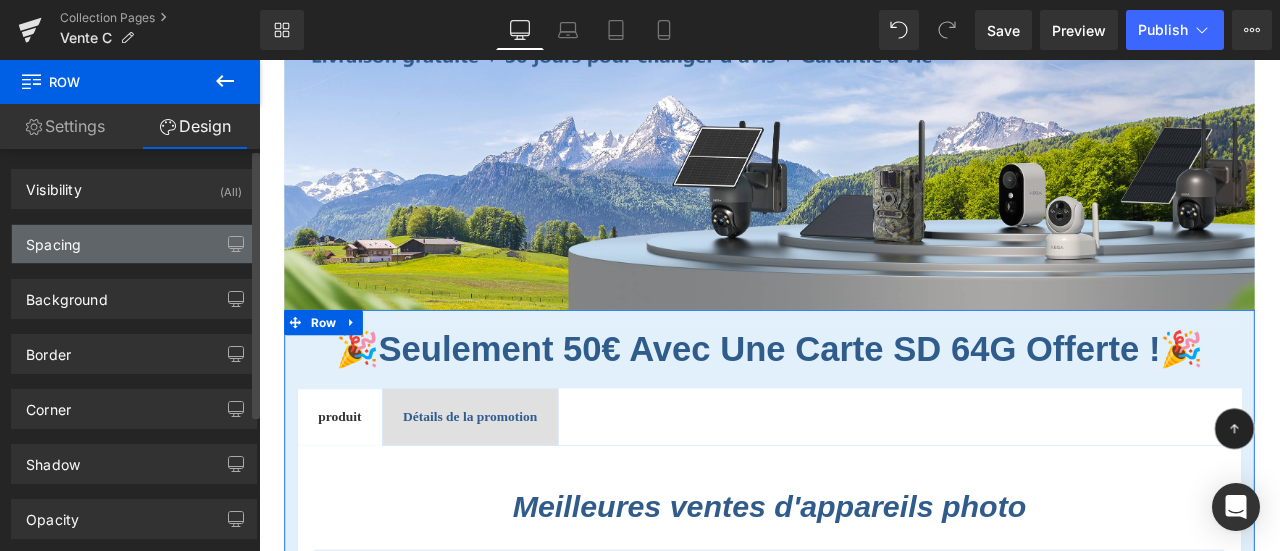 click on "Spacing" at bounding box center (134, 244) 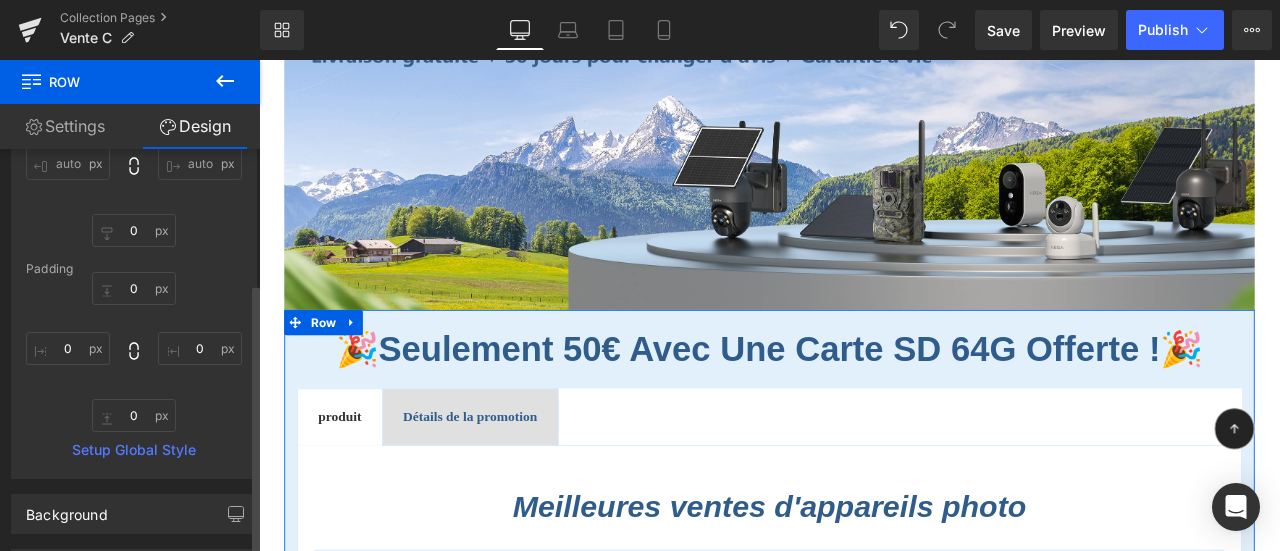 scroll, scrollTop: 0, scrollLeft: 0, axis: both 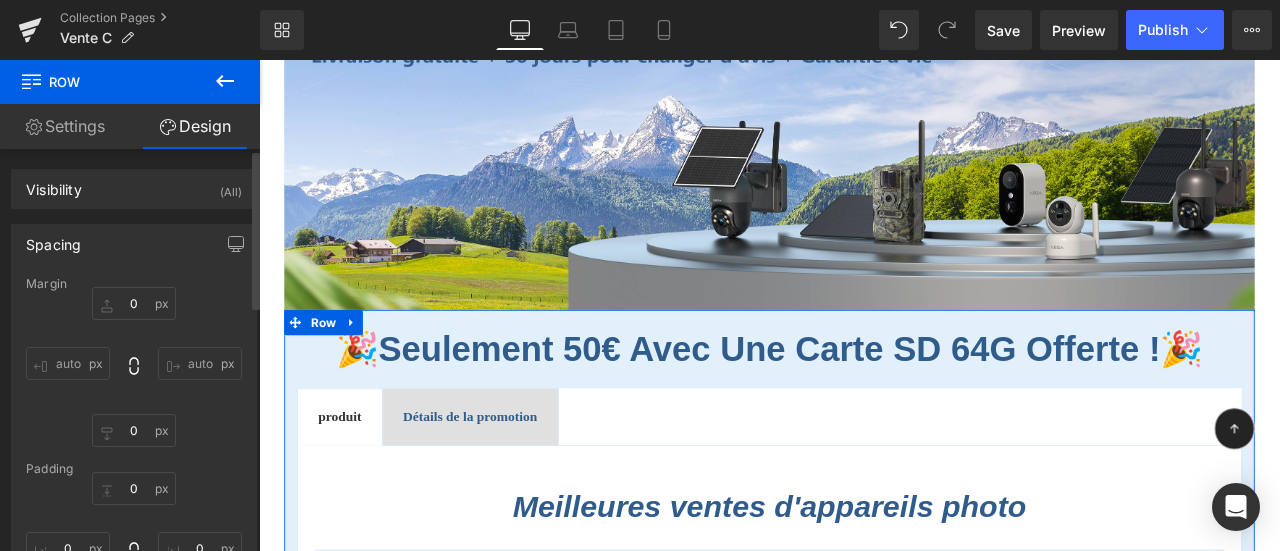 click on "auto" at bounding box center [68, 363] 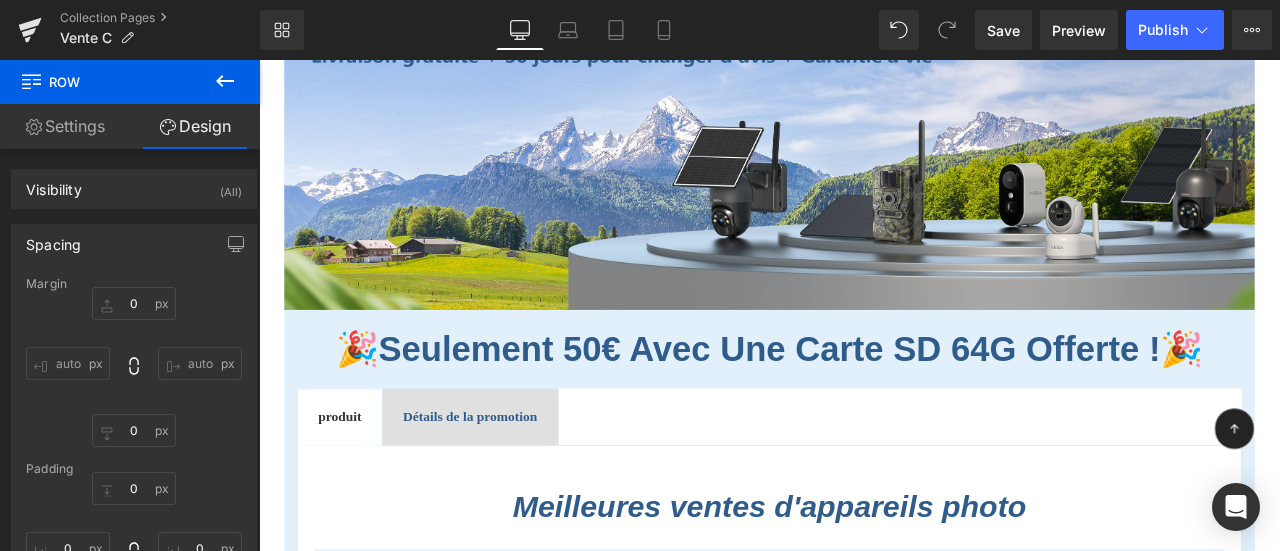 click on "Image         🎉 Seulement 50€ avec une carte SD 64G offerte ! 🎉 Heading
produit
Text Block
Détails de la promotion
Text Block
Meilleures ventes d'appareils photo  Heading
Sparen  %" at bounding box center [864, 1770] 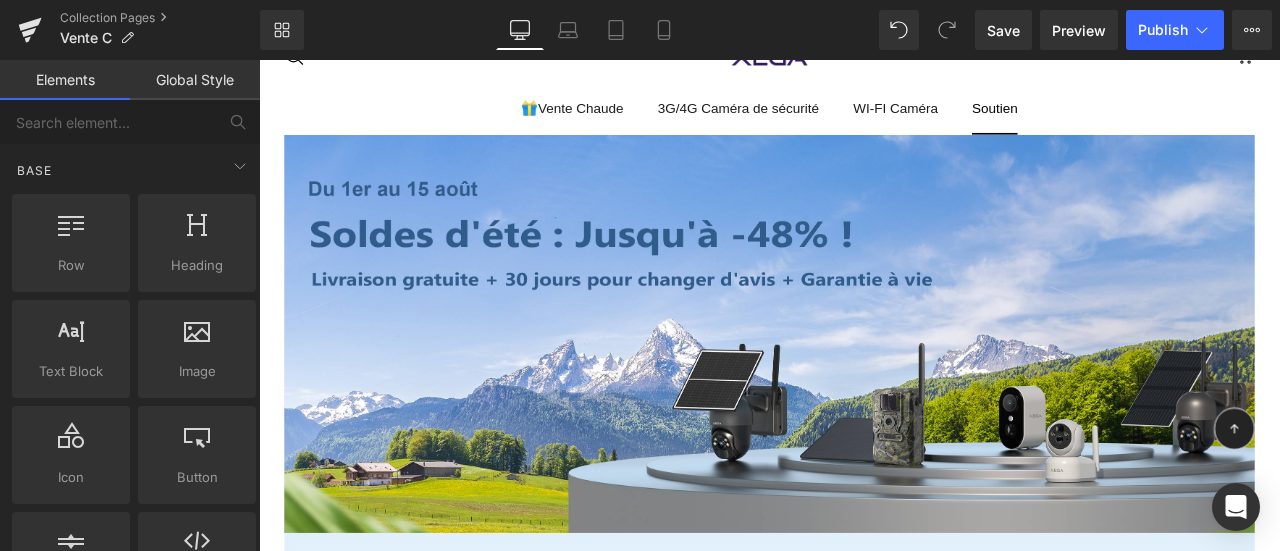 scroll, scrollTop: 0, scrollLeft: 0, axis: both 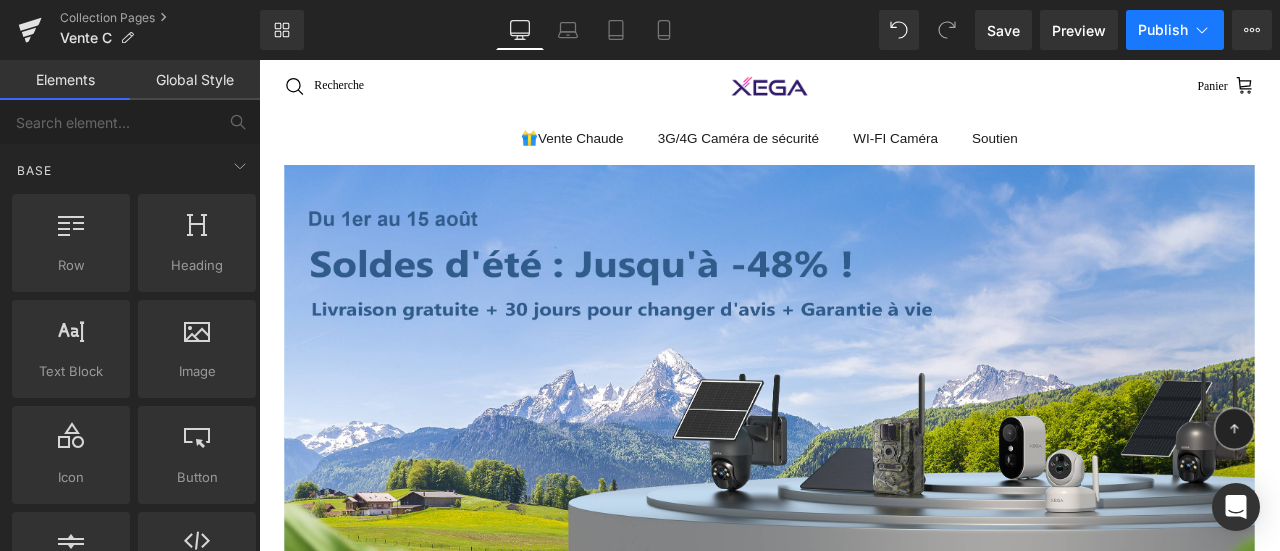 click on "Publish" at bounding box center (1163, 30) 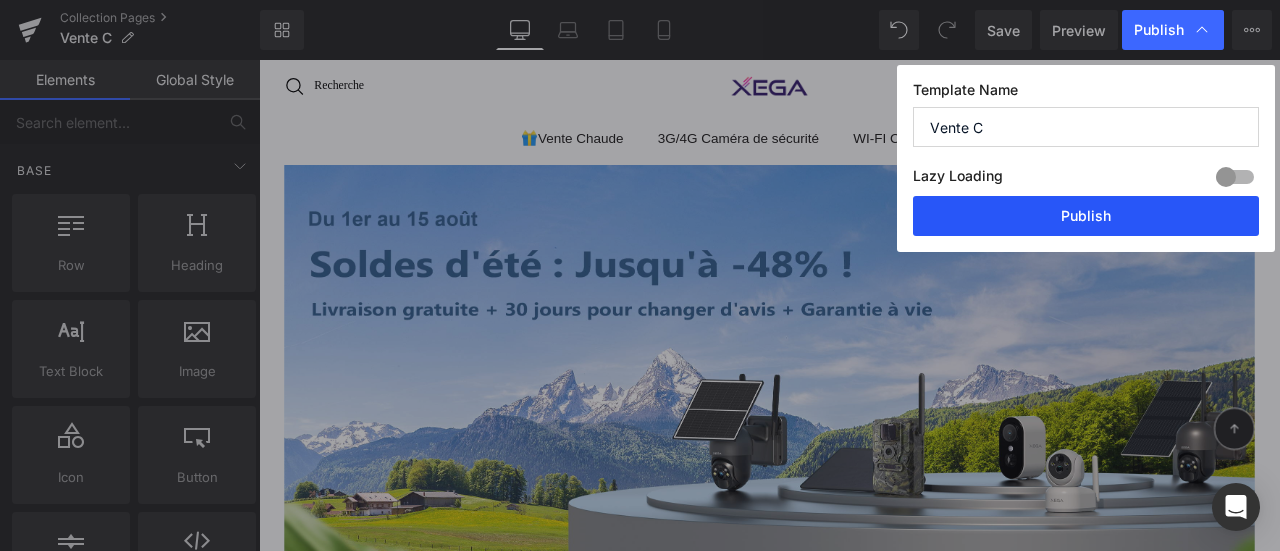click on "Publish" at bounding box center [1086, 216] 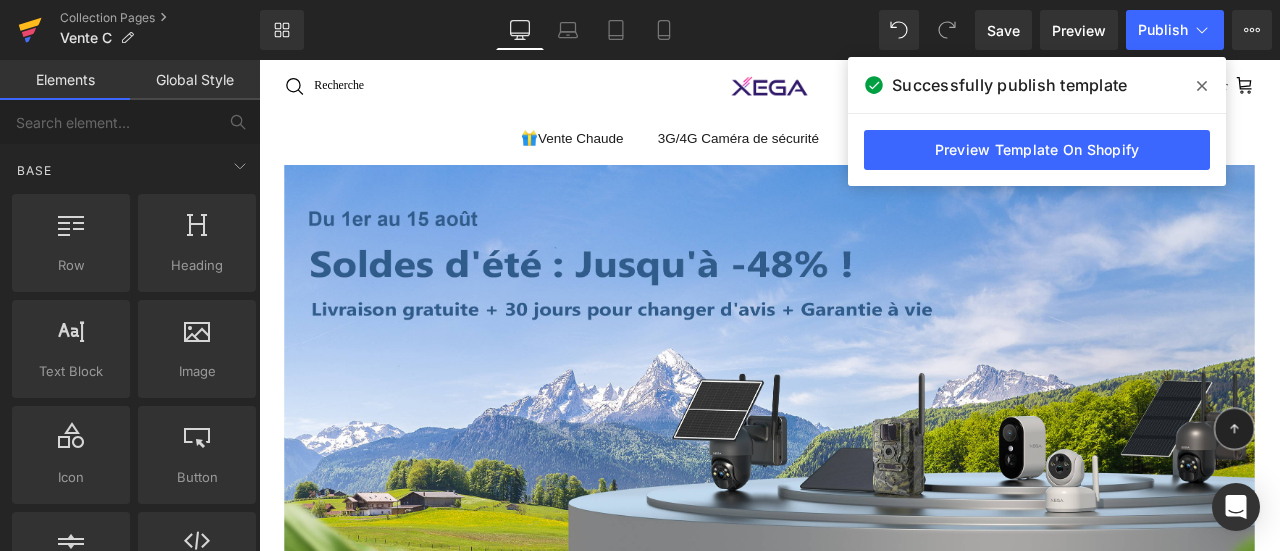 click 